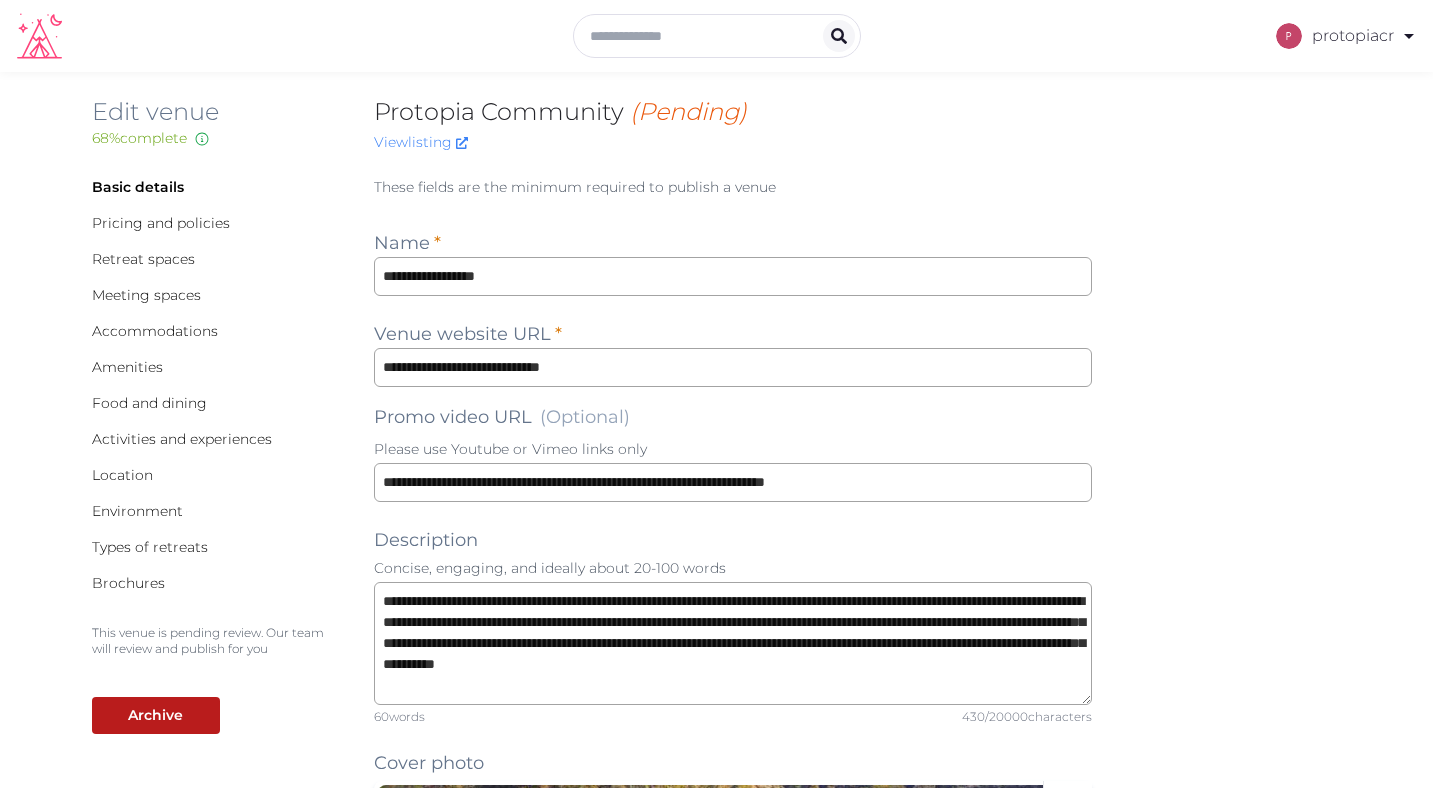 scroll, scrollTop: 0, scrollLeft: 0, axis: both 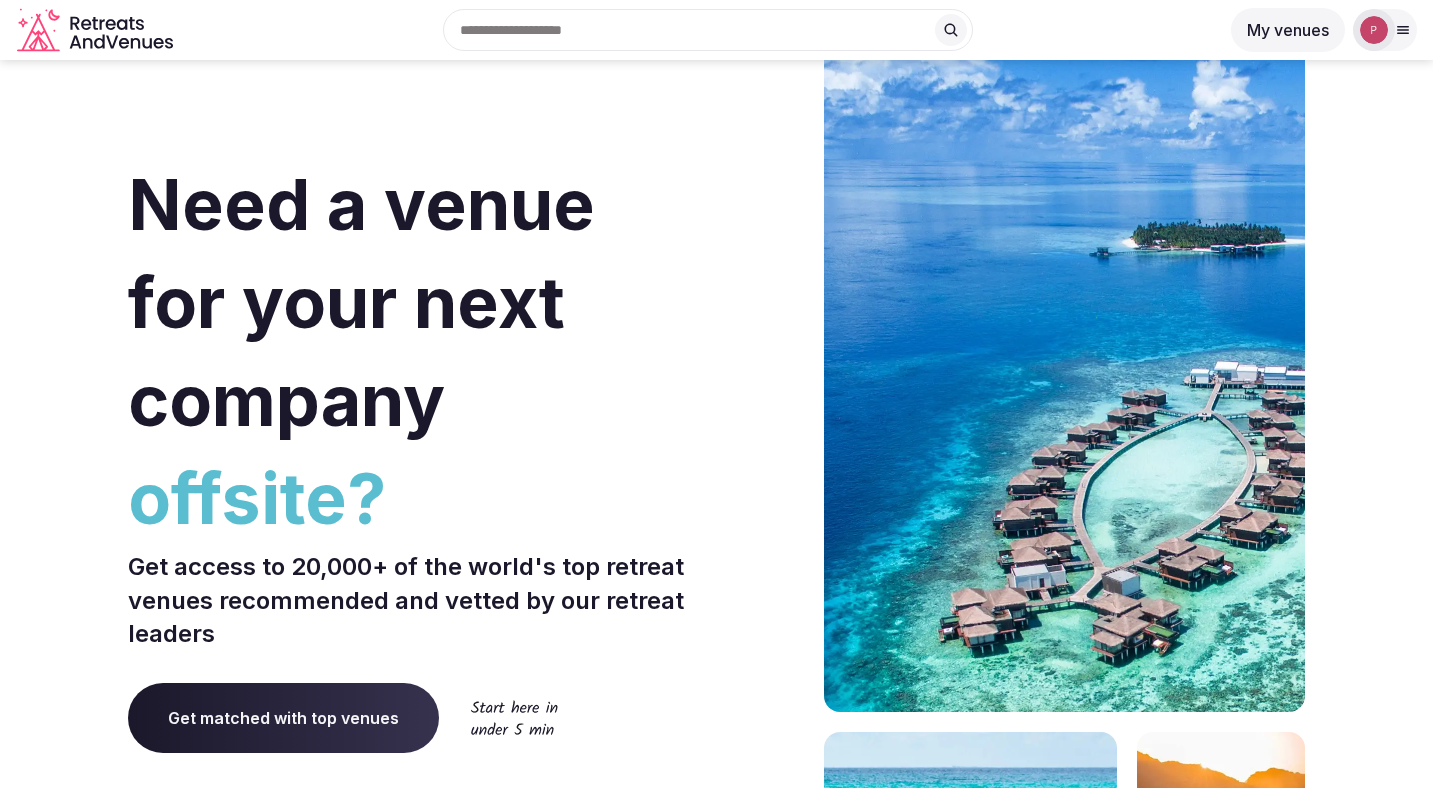 click on "My venues" at bounding box center (1288, 30) 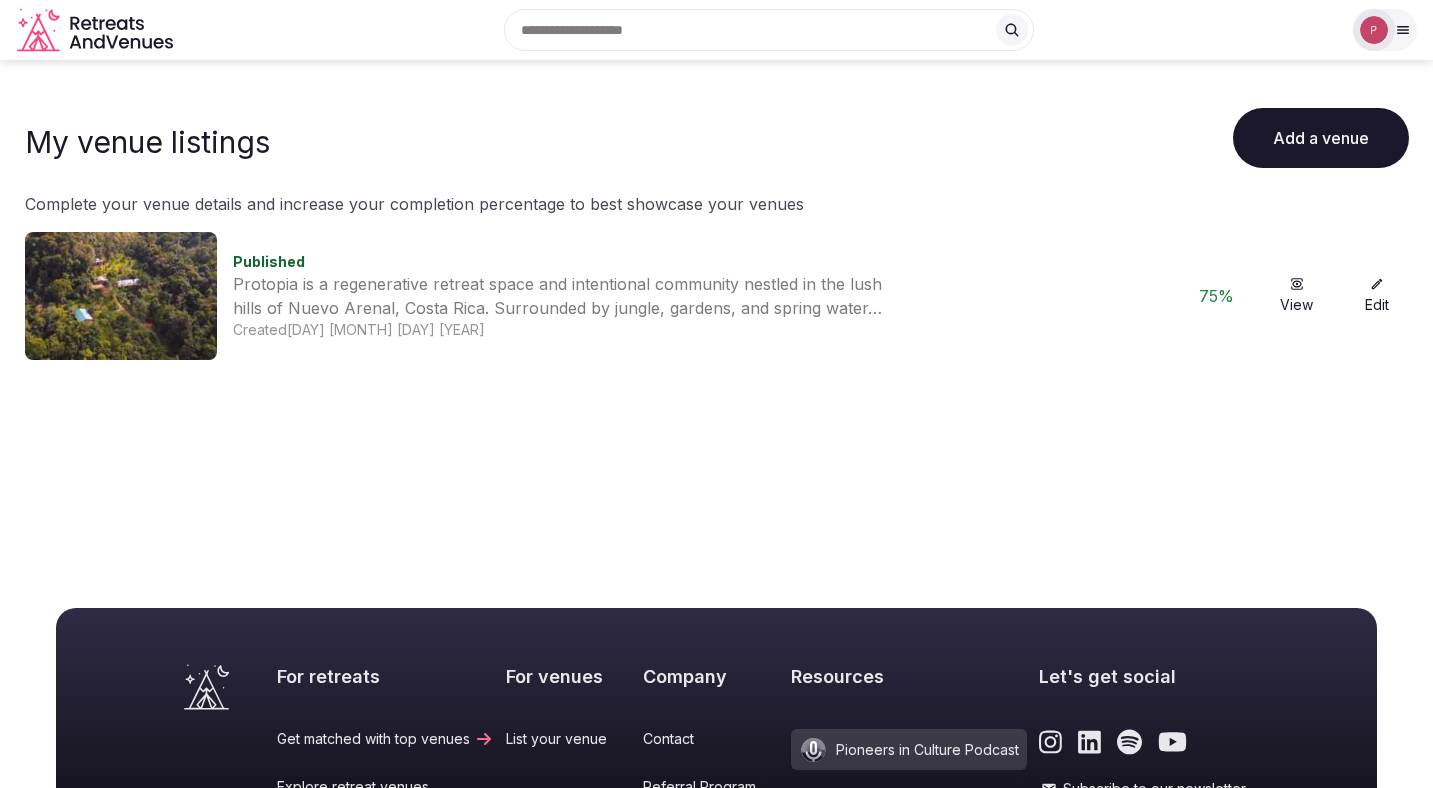 click at bounding box center [1374, 30] 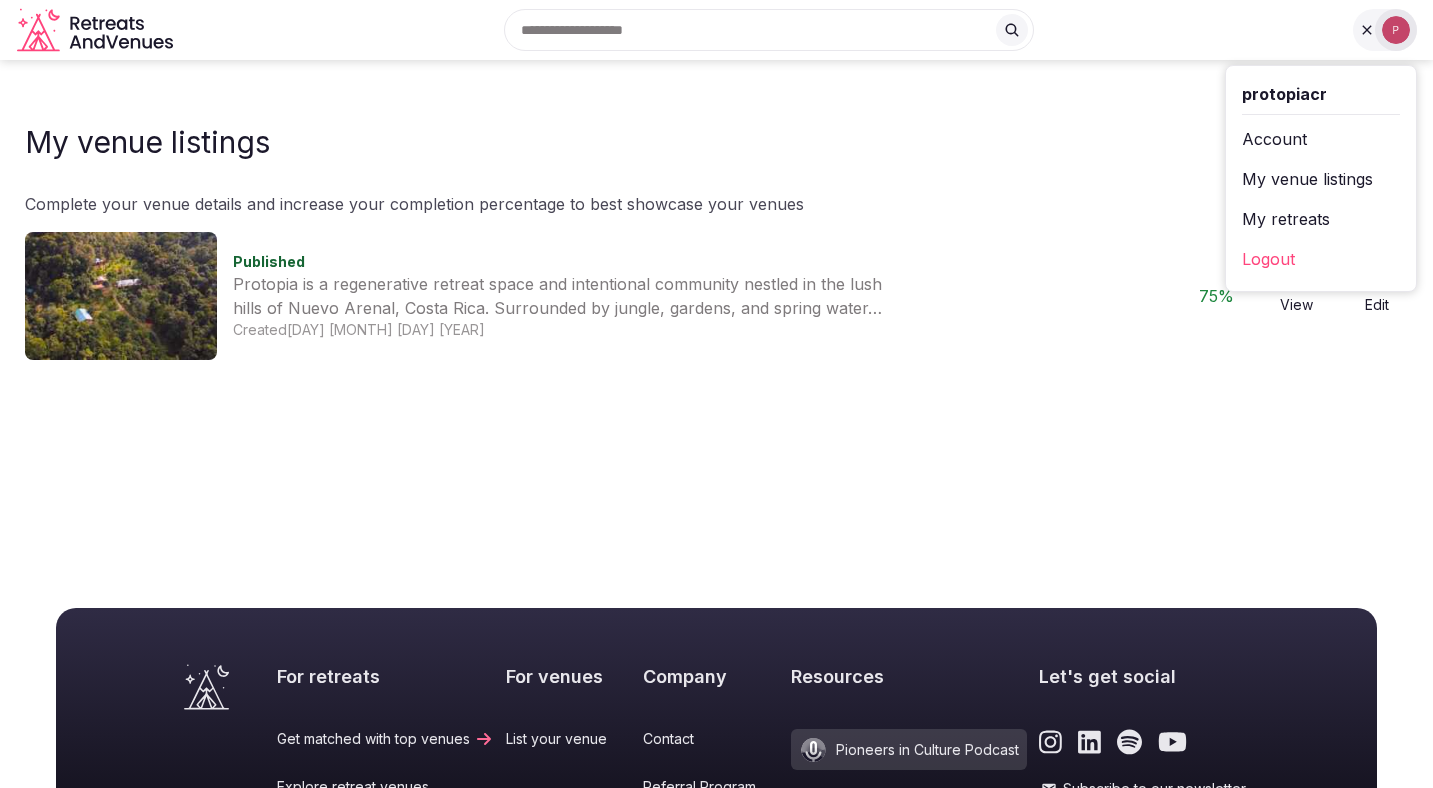 click on "protopiacr" at bounding box center (1321, 94) 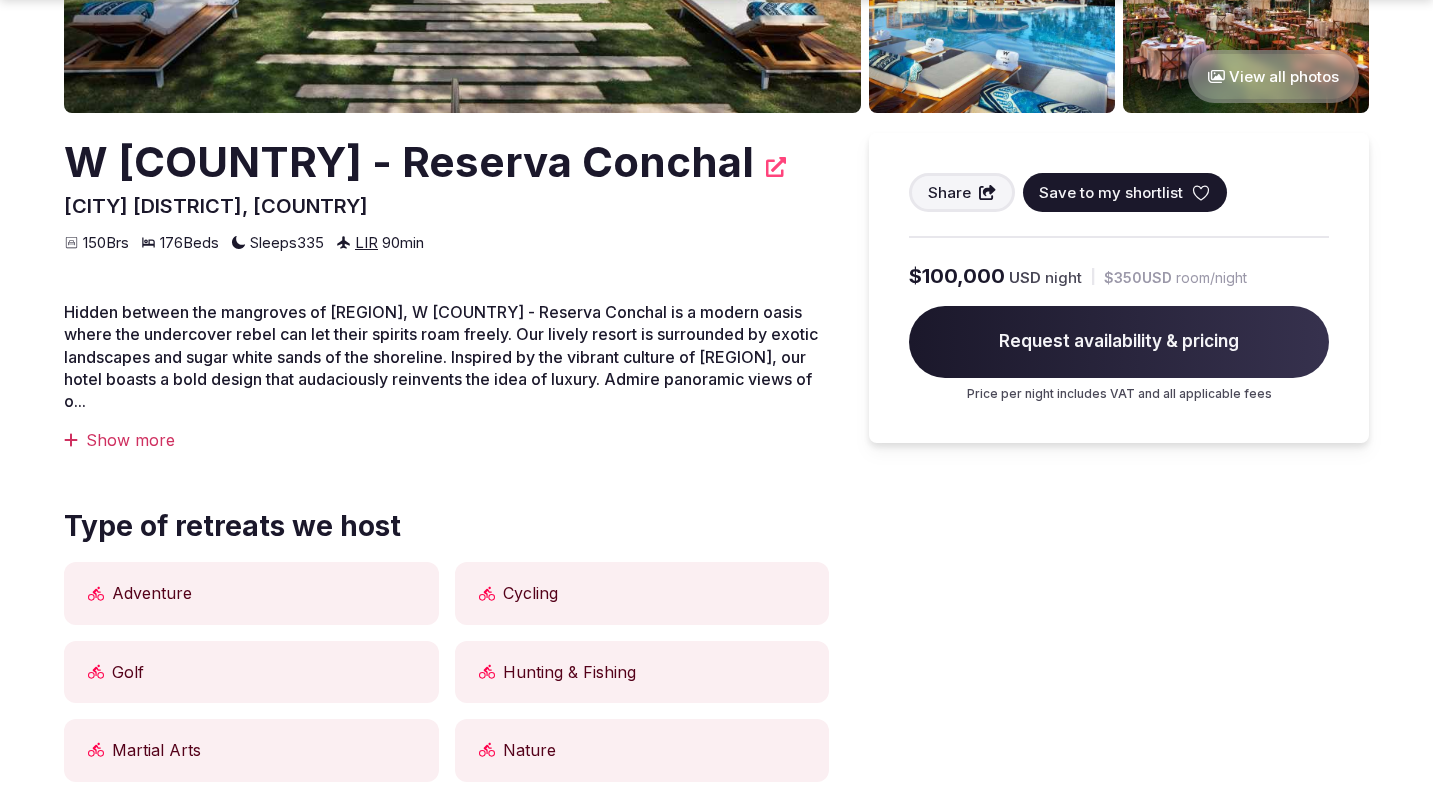 scroll, scrollTop: 514, scrollLeft: 0, axis: vertical 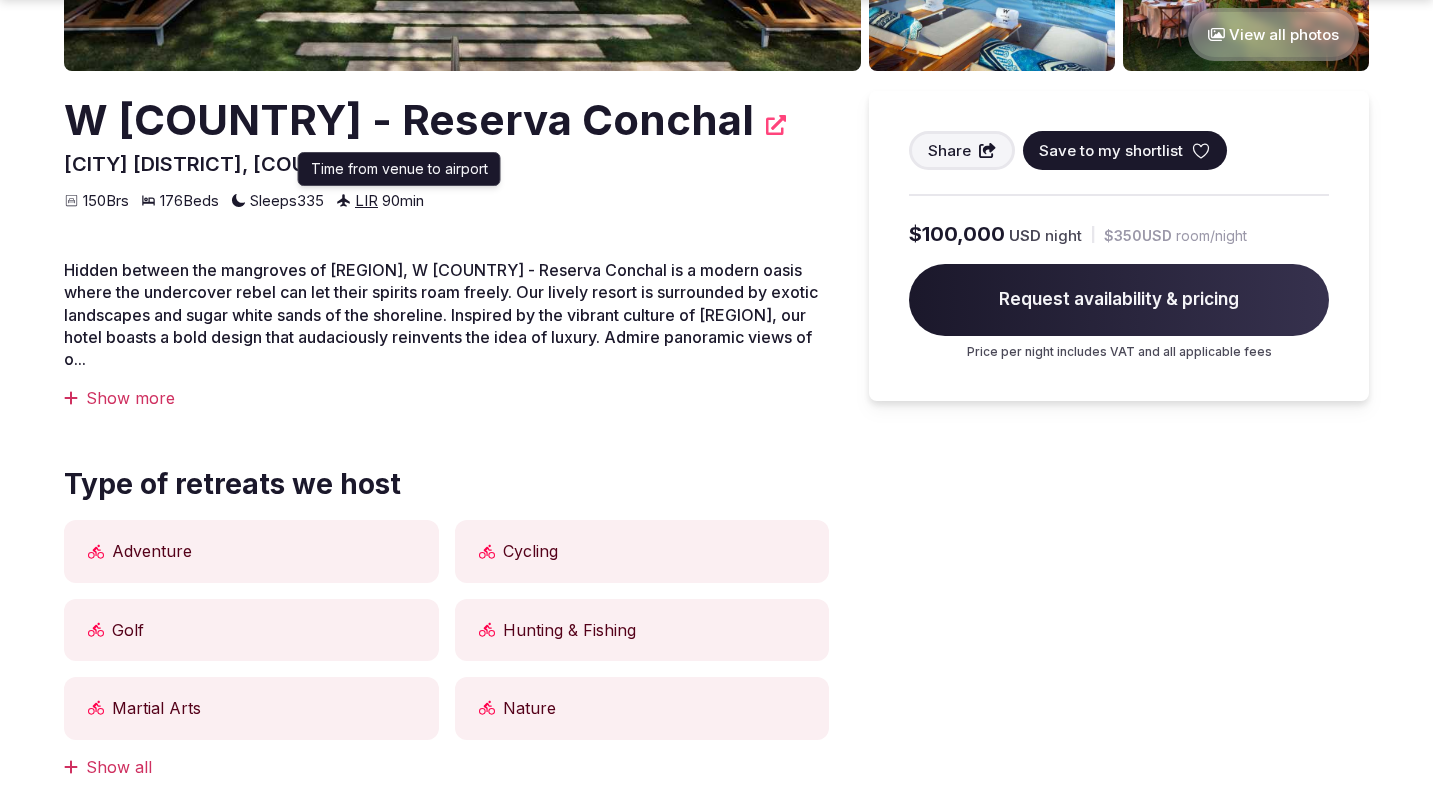 click on "LIR" at bounding box center [366, 200] 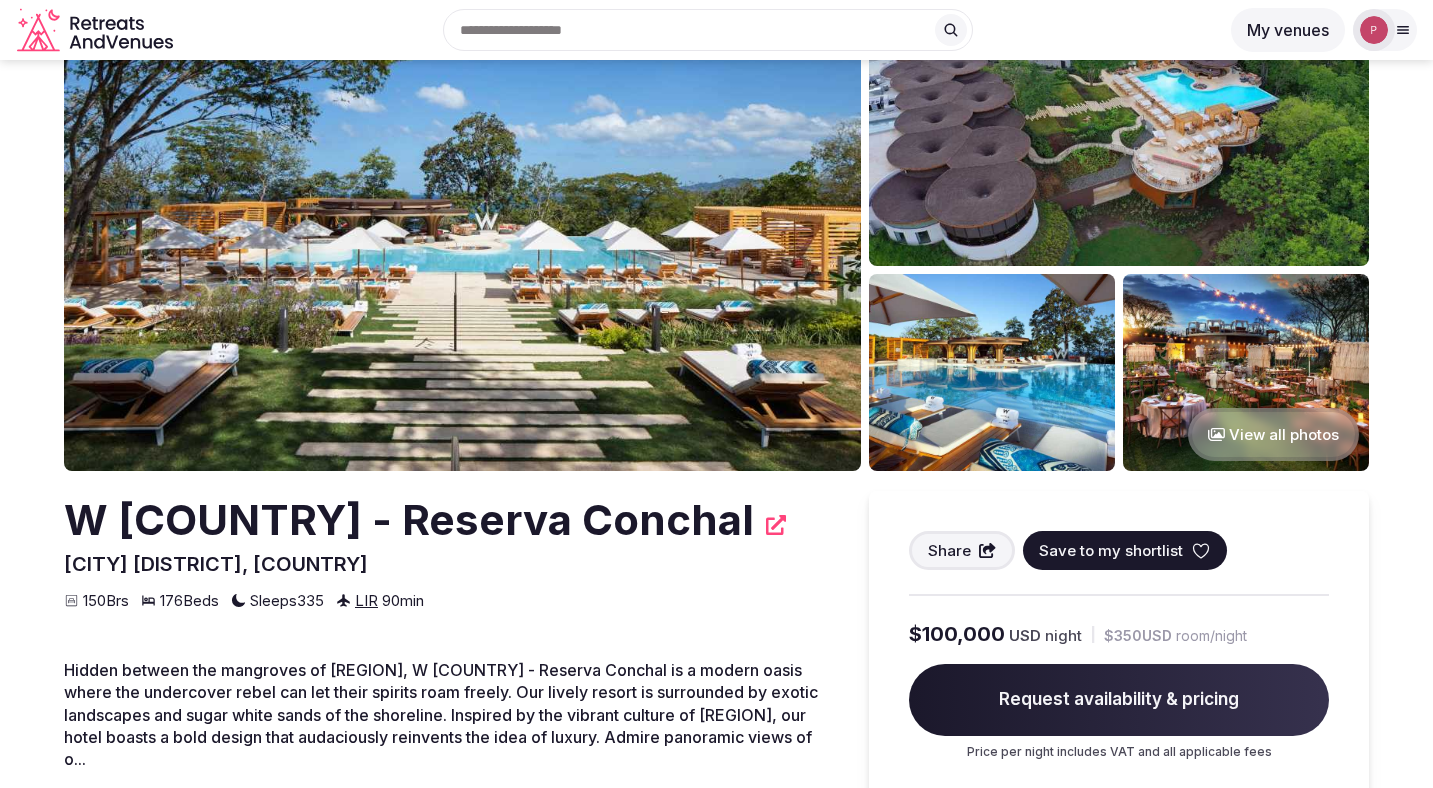 scroll, scrollTop: 111, scrollLeft: 0, axis: vertical 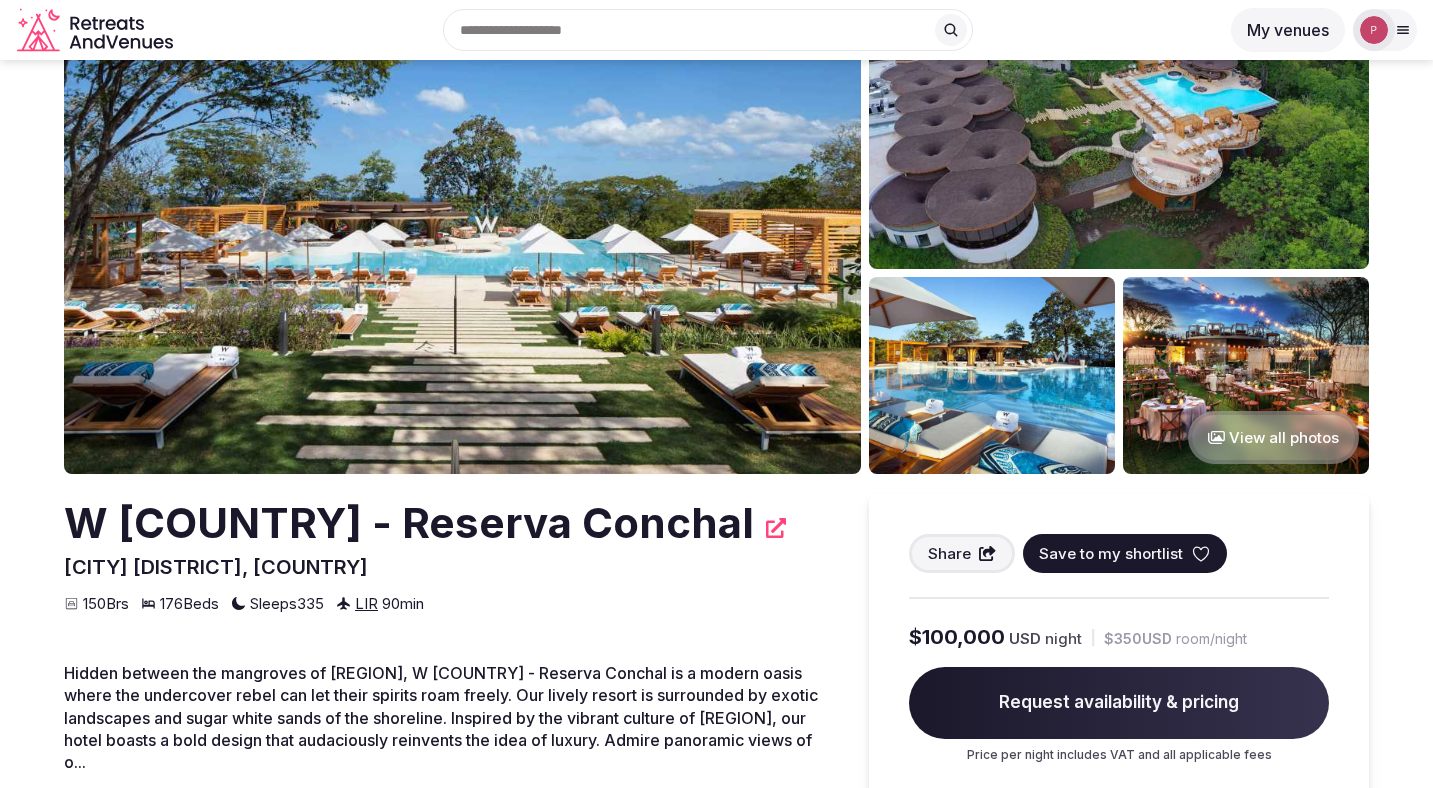 click at bounding box center (462, 231) 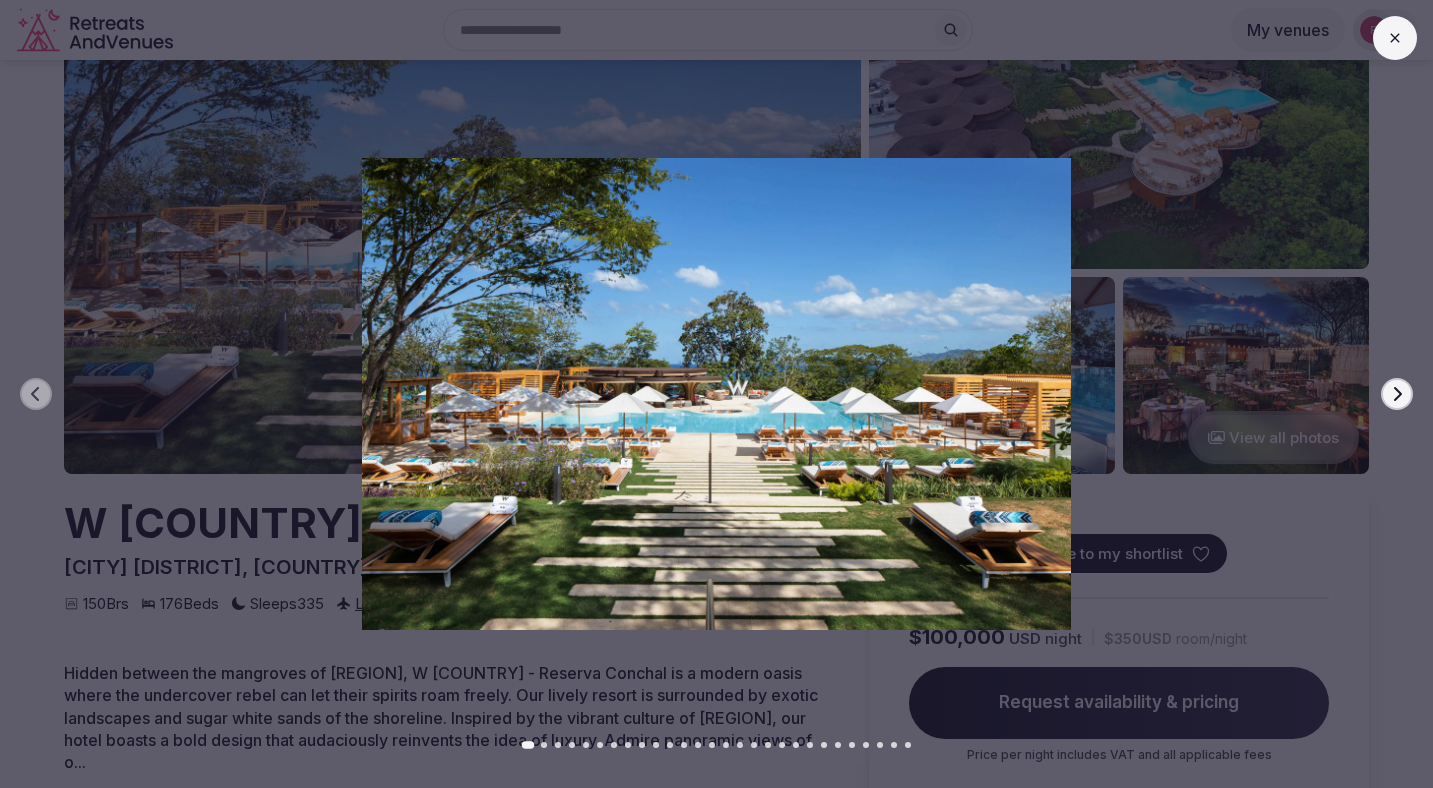 click 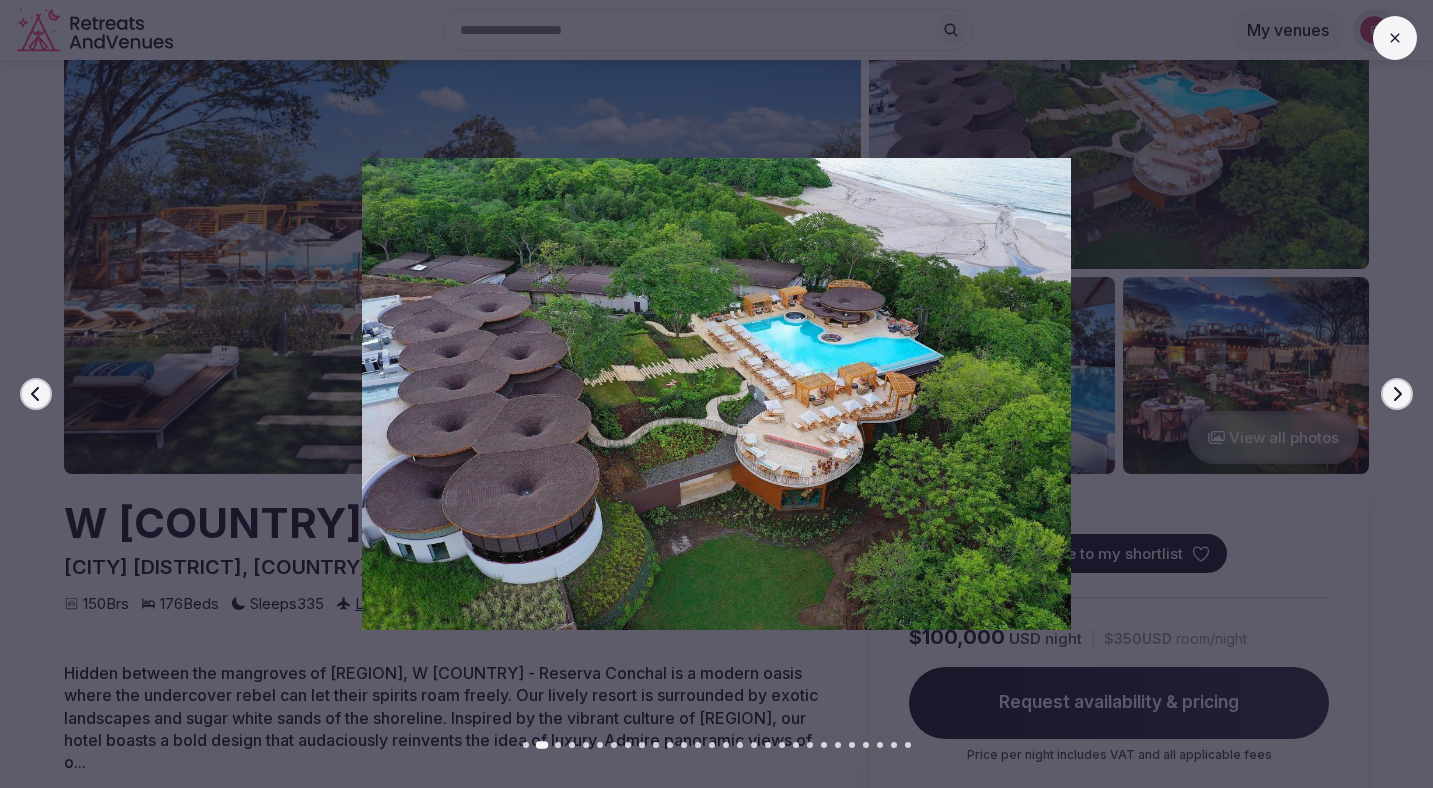 click 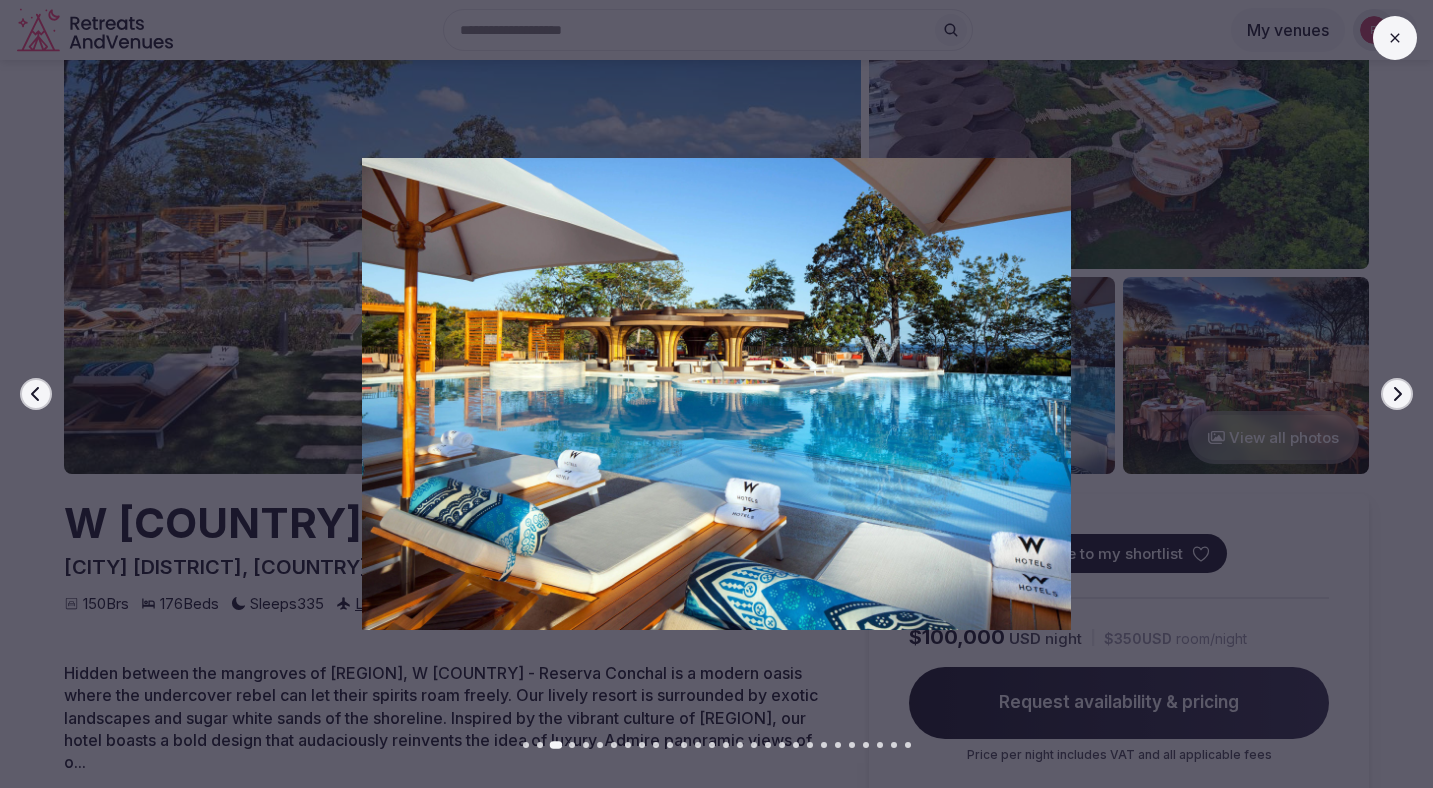 click 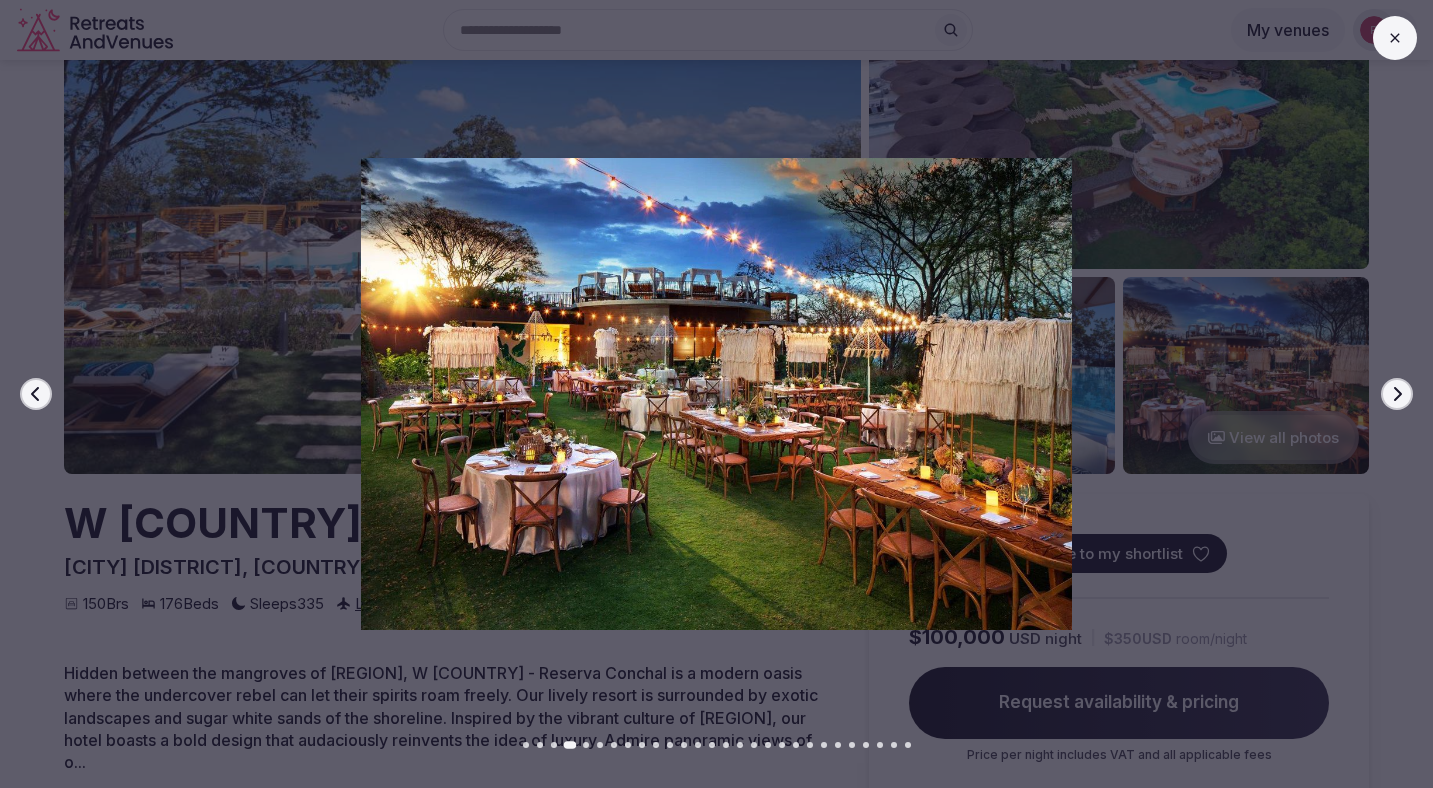 click 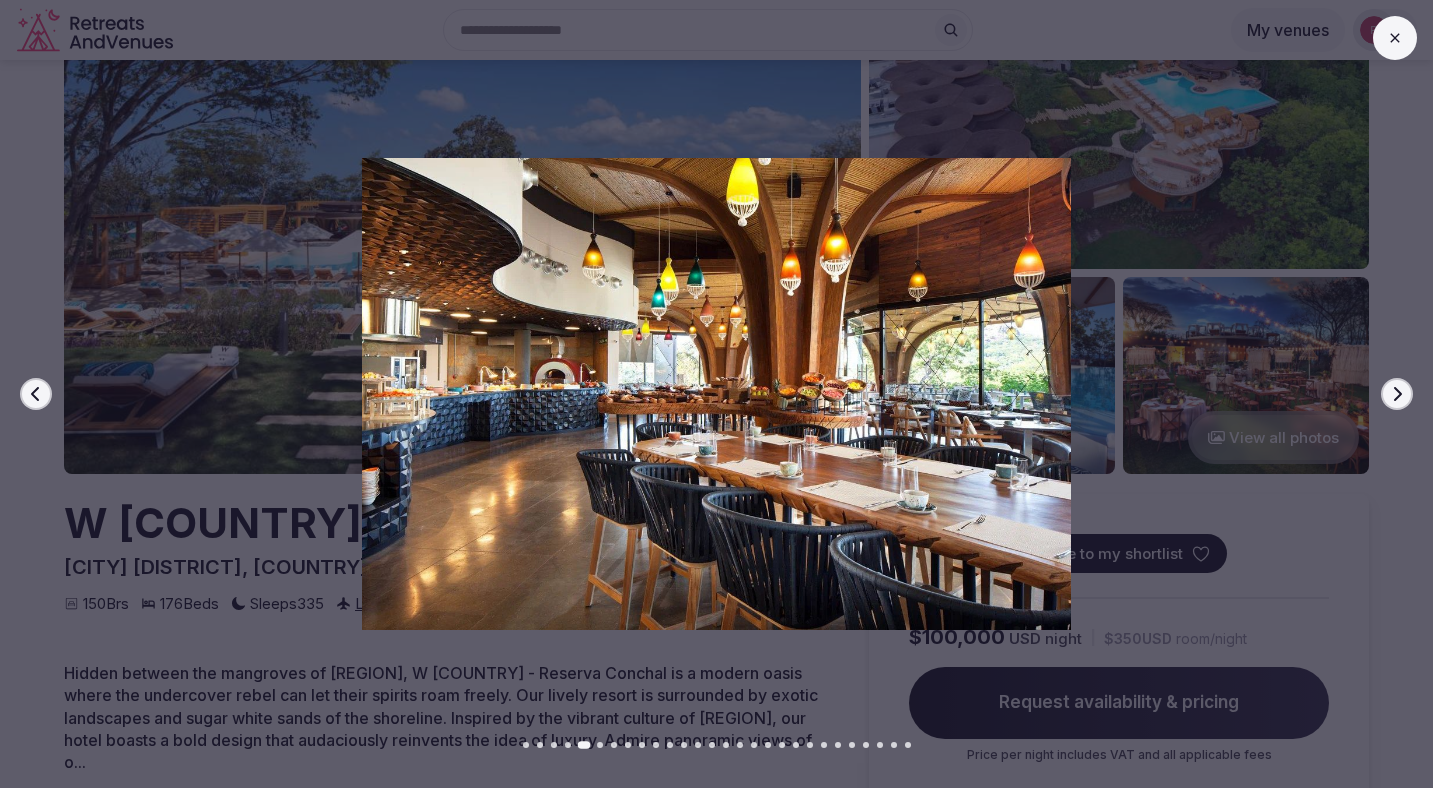 click 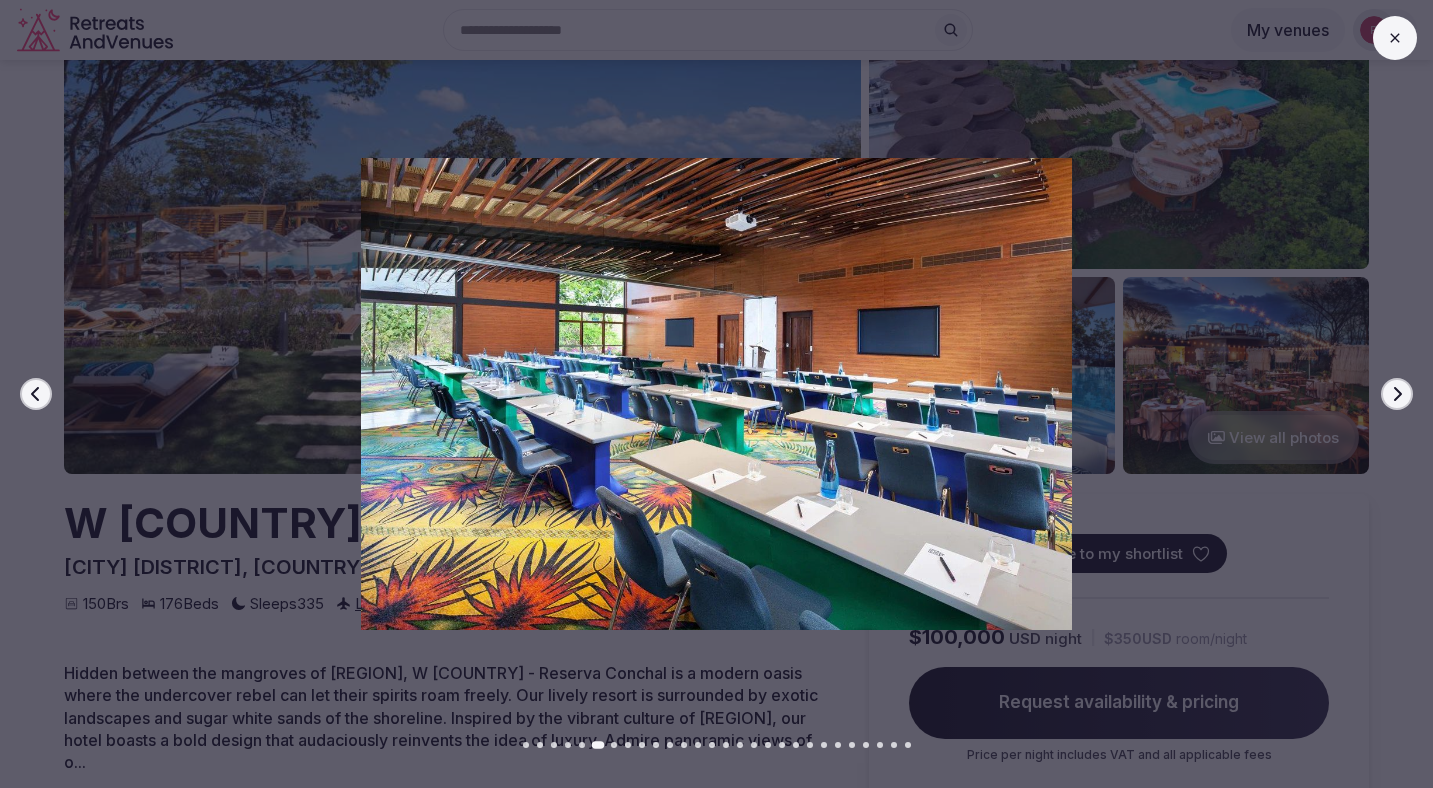 click 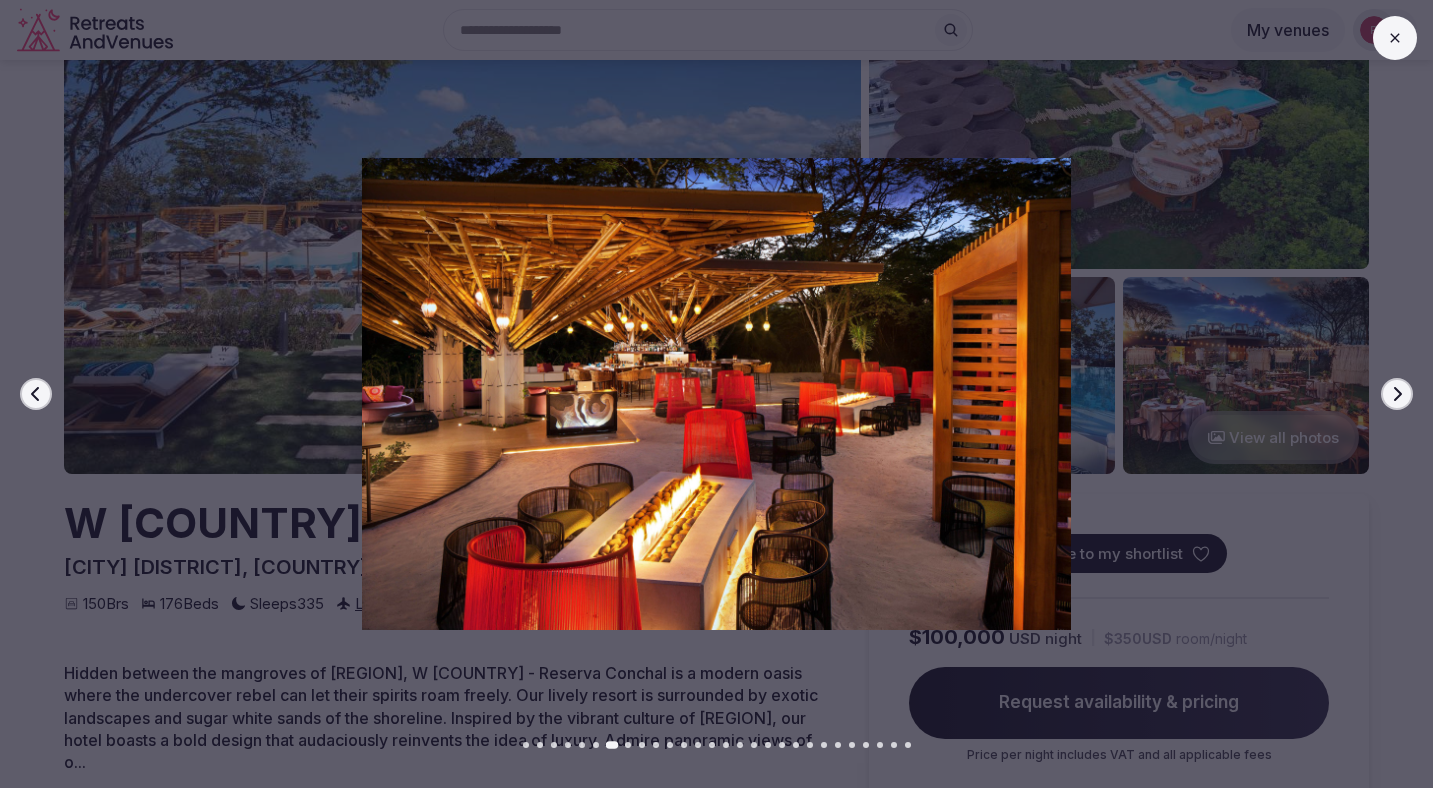 click 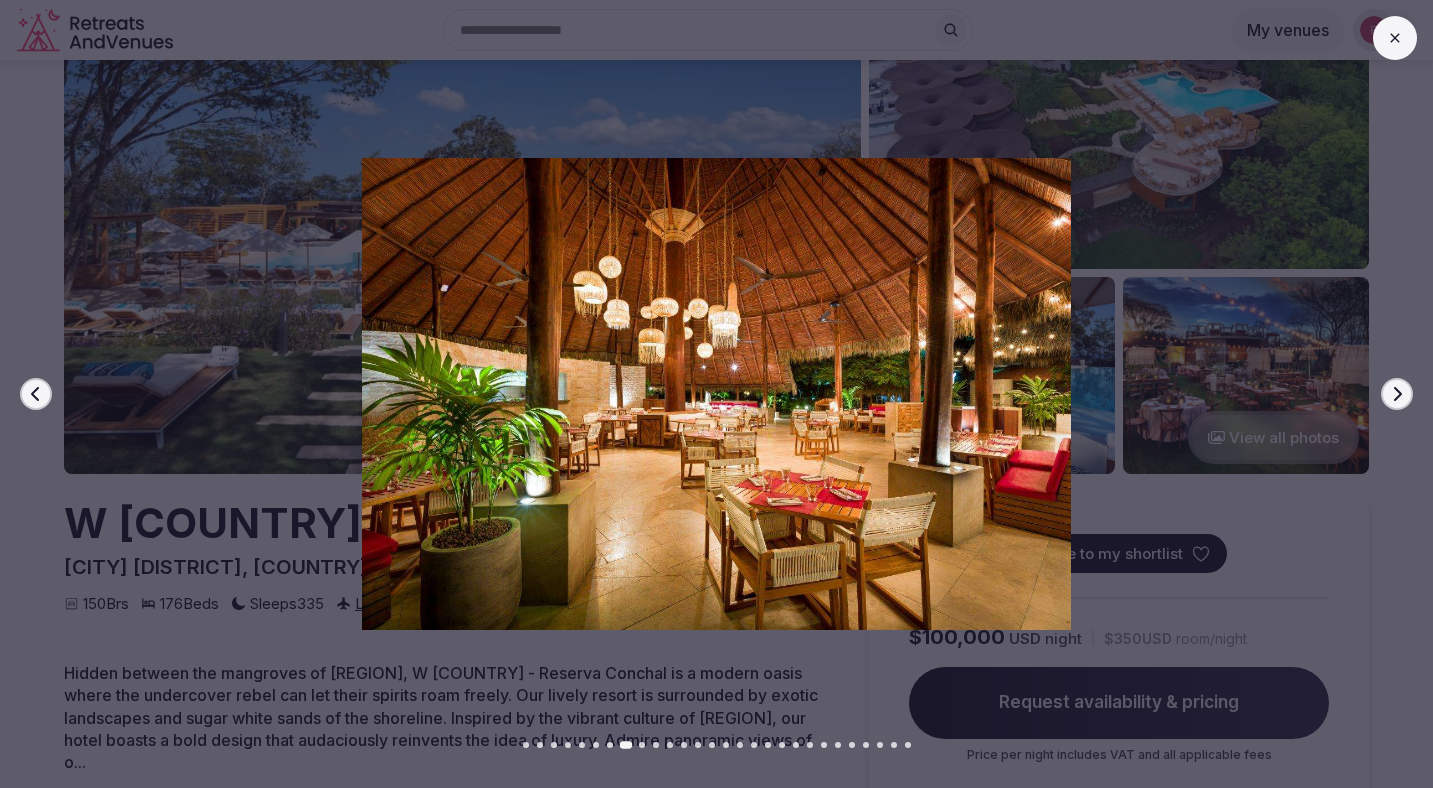 click 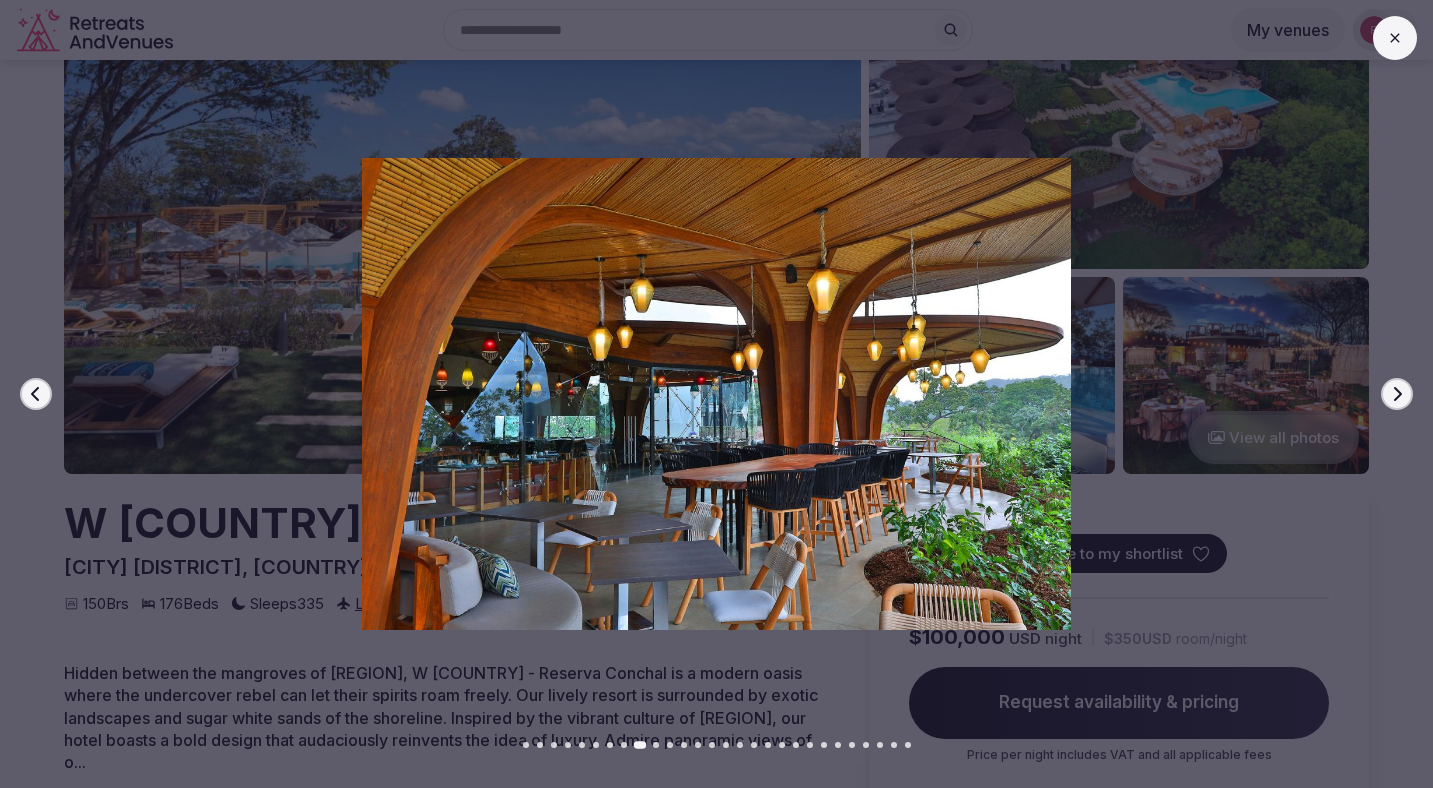click 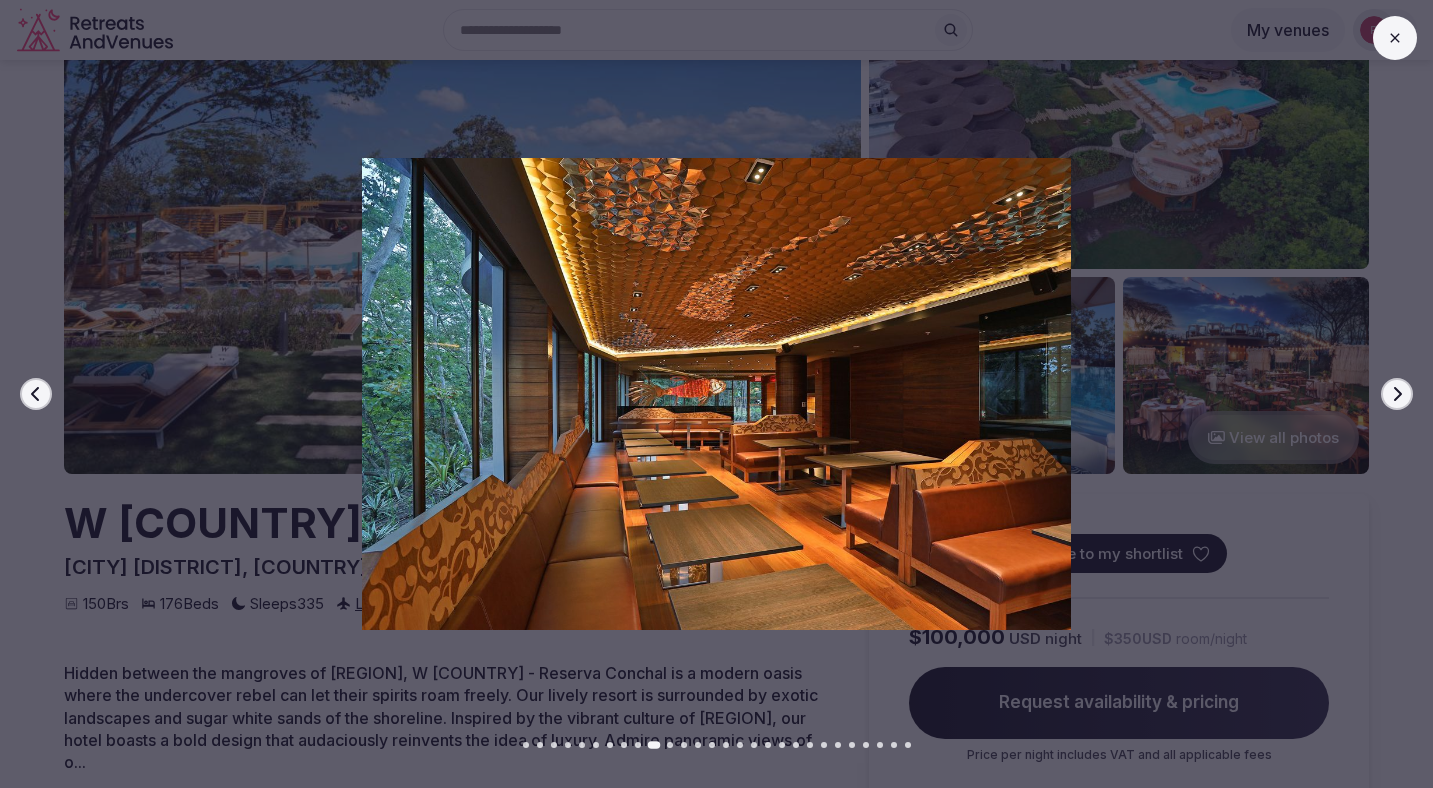 click 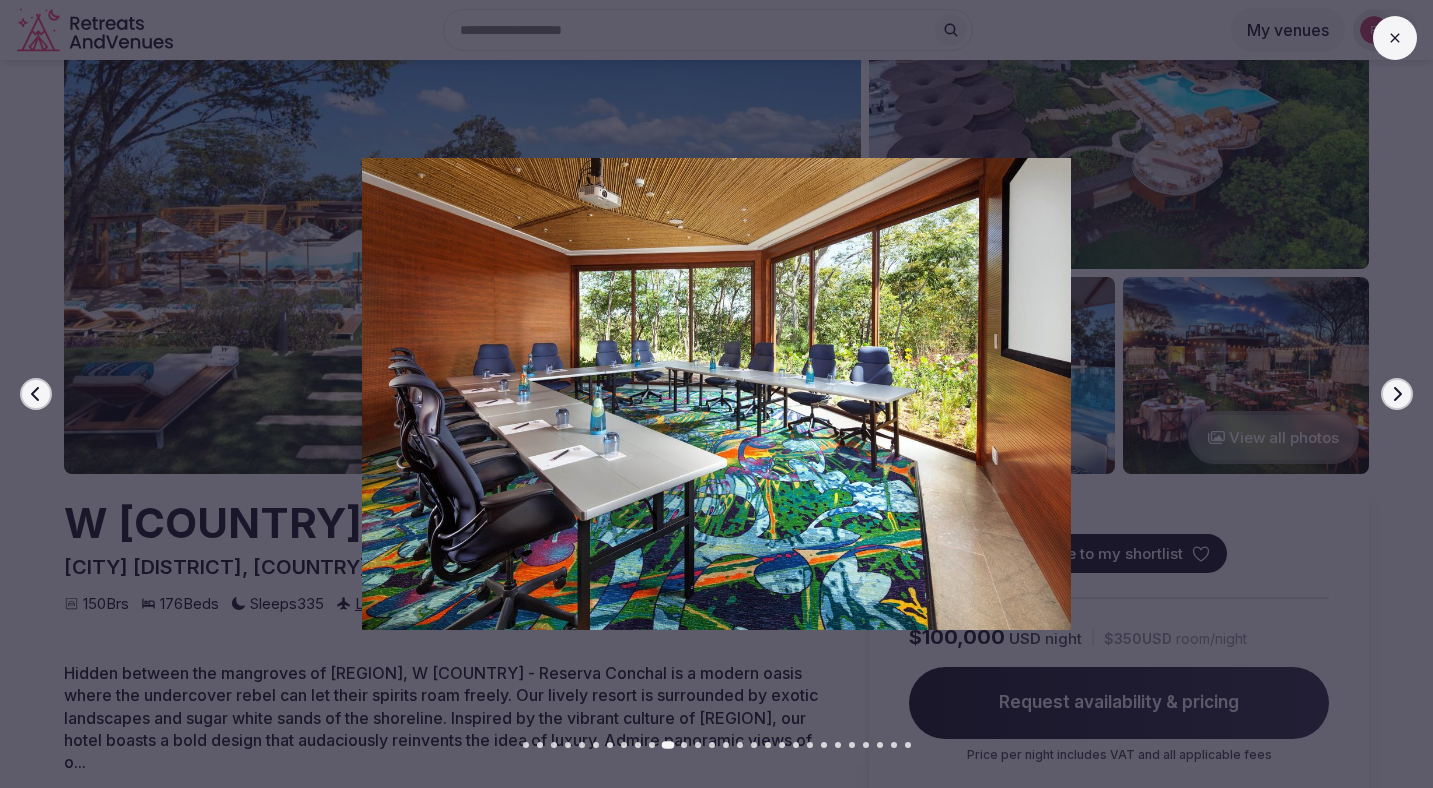 click 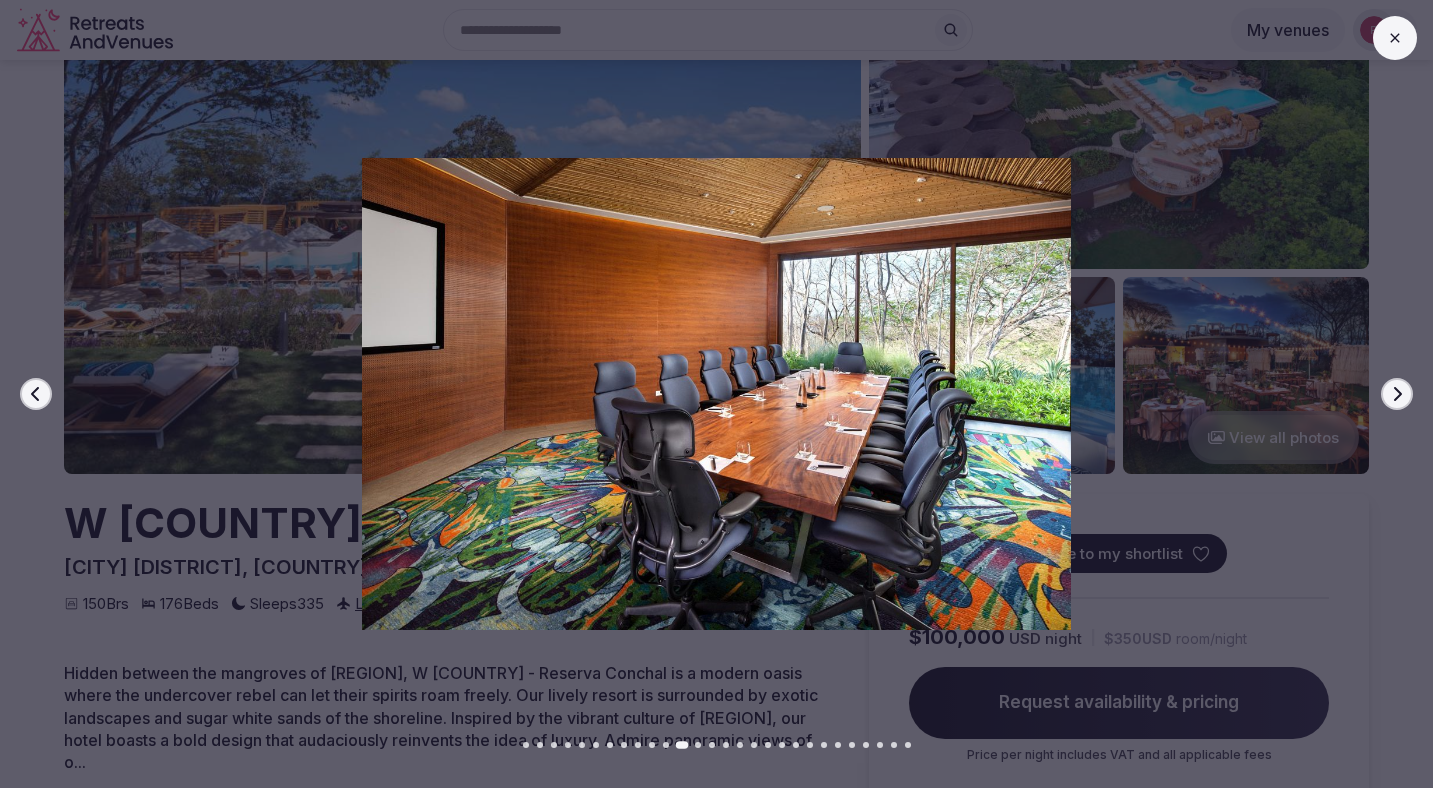 click 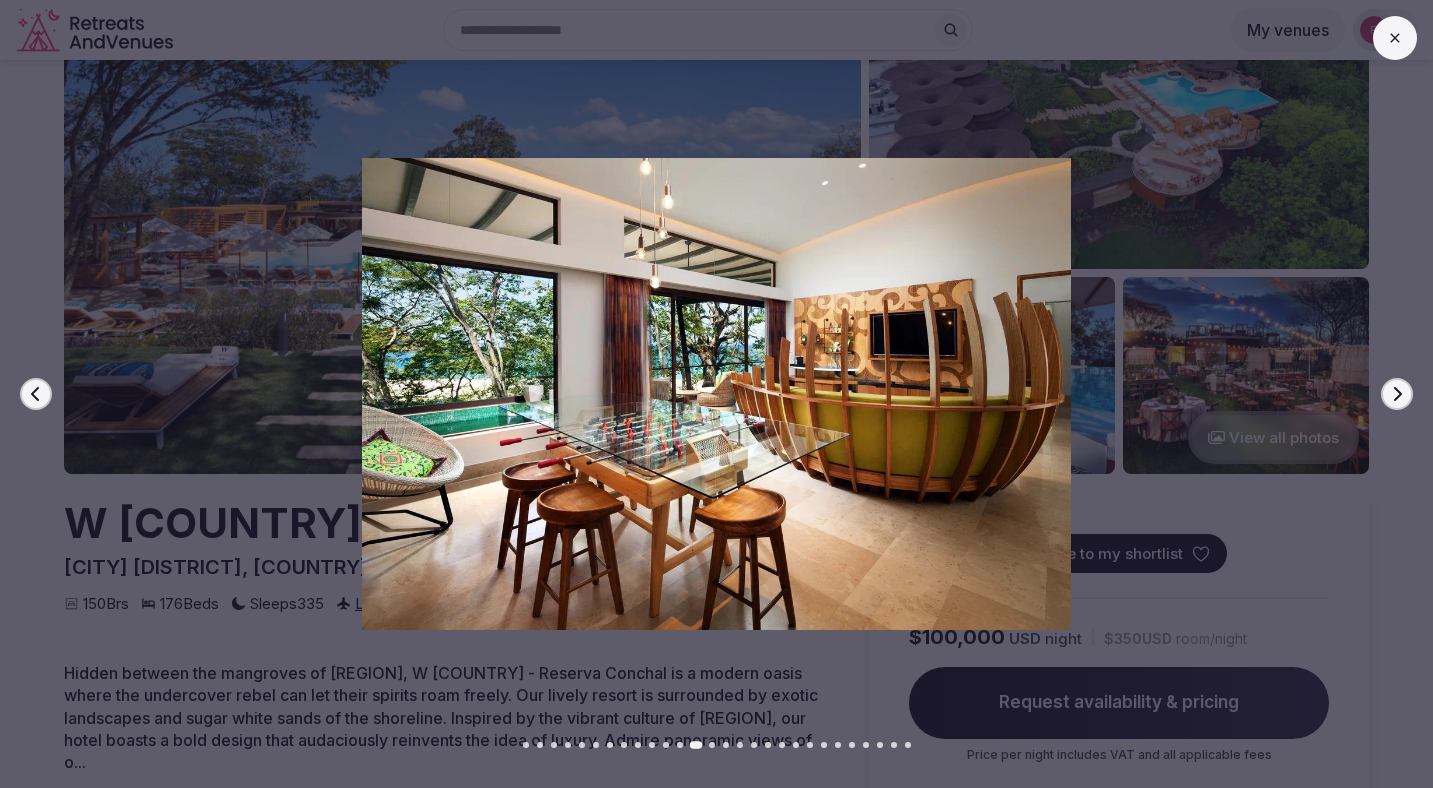 click 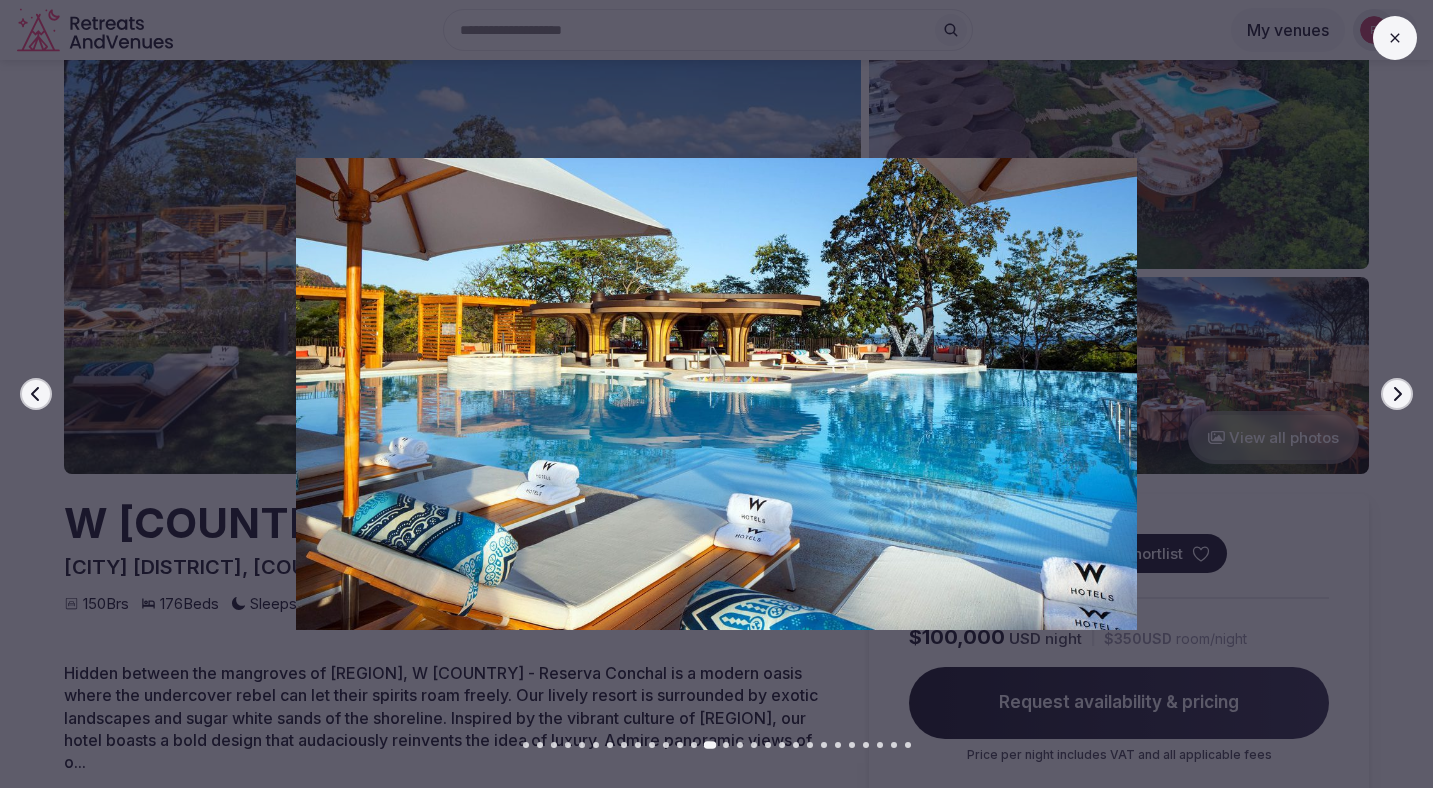 click 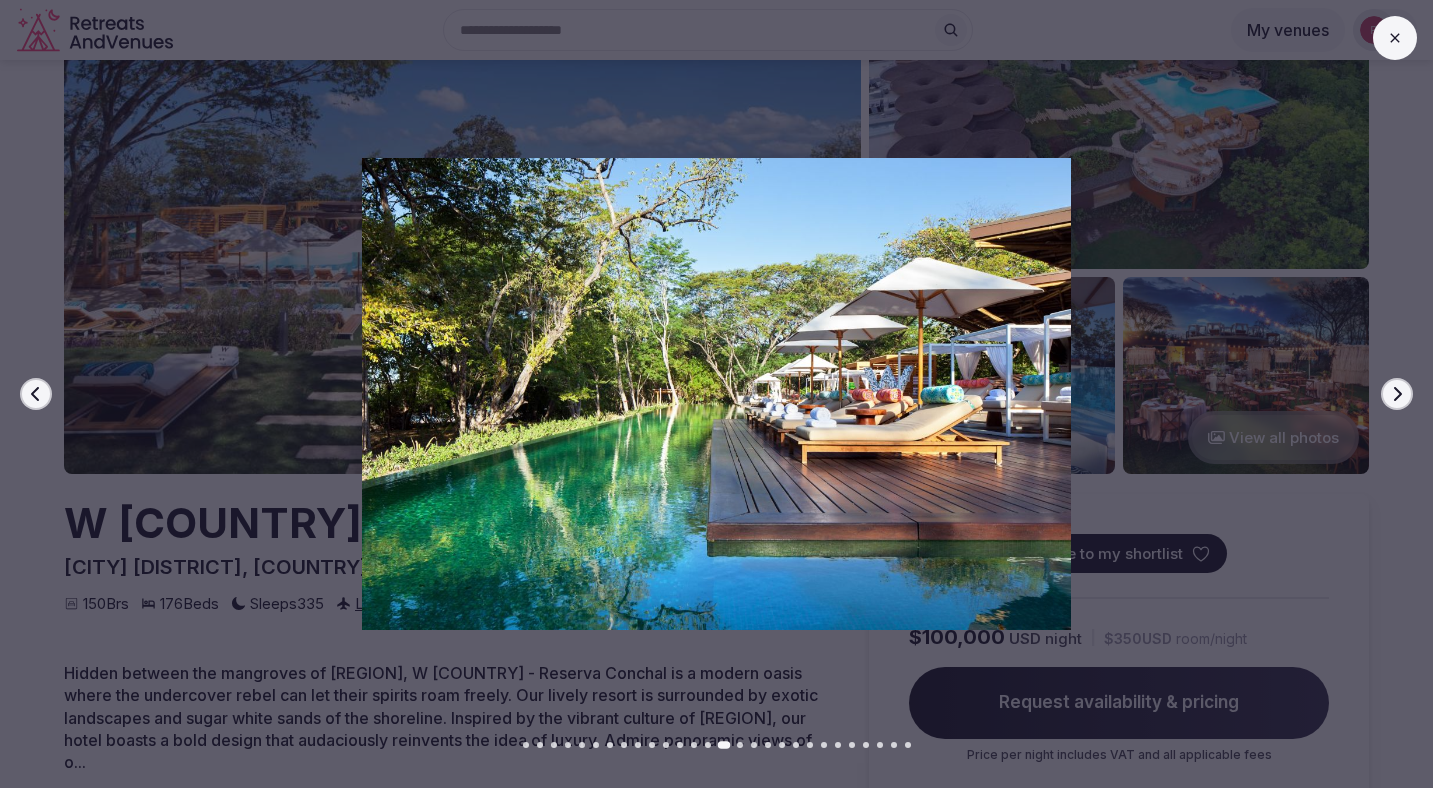 click 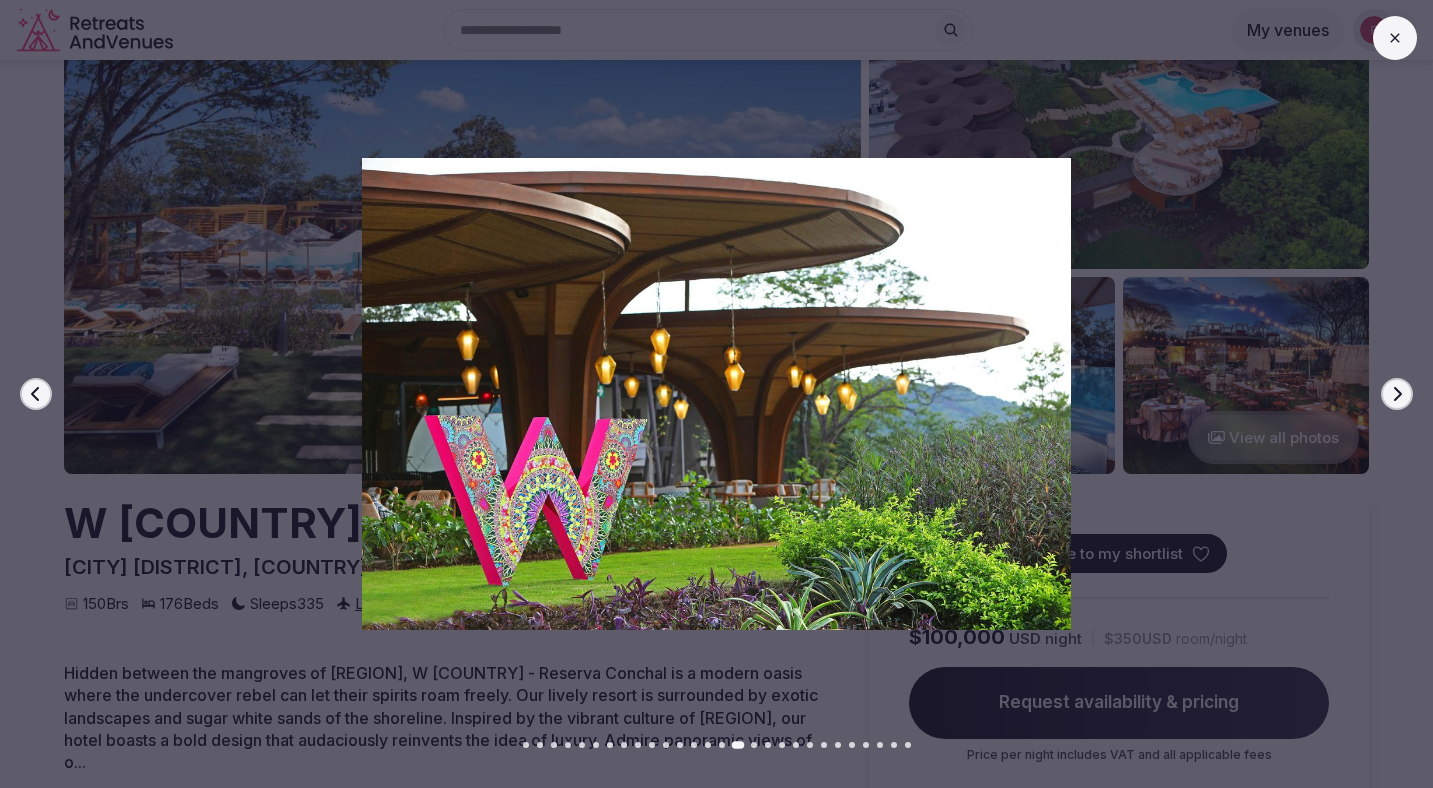 click 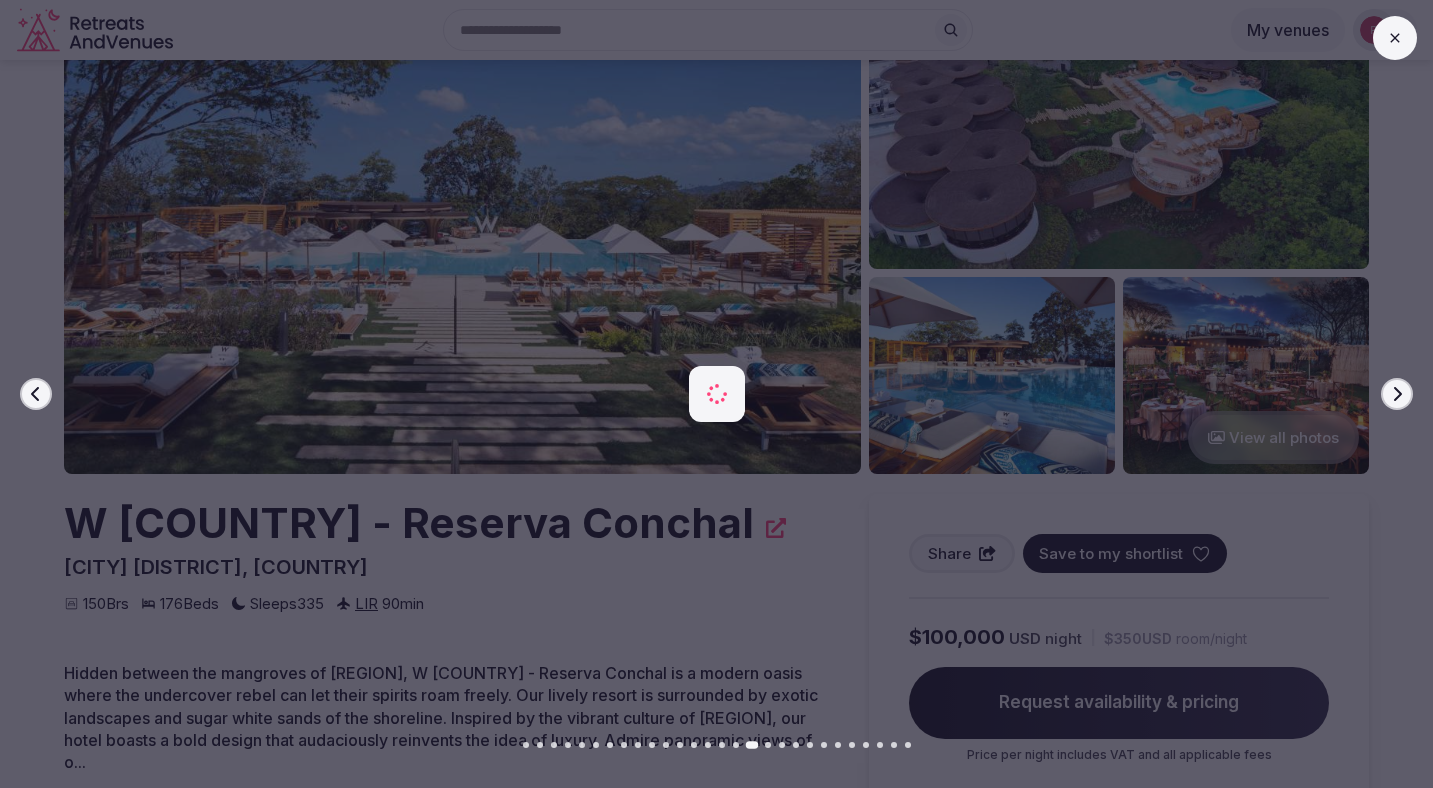 click 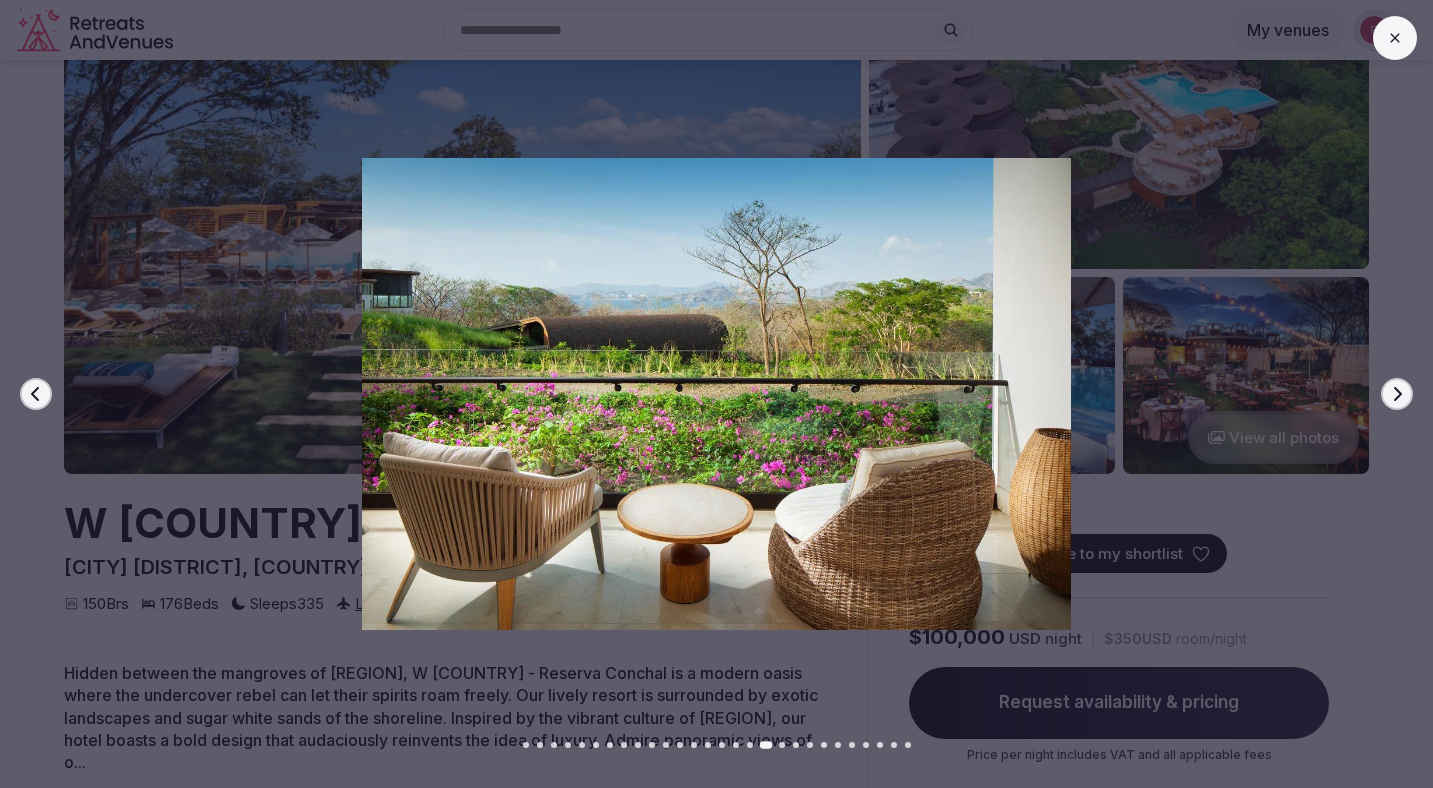 click 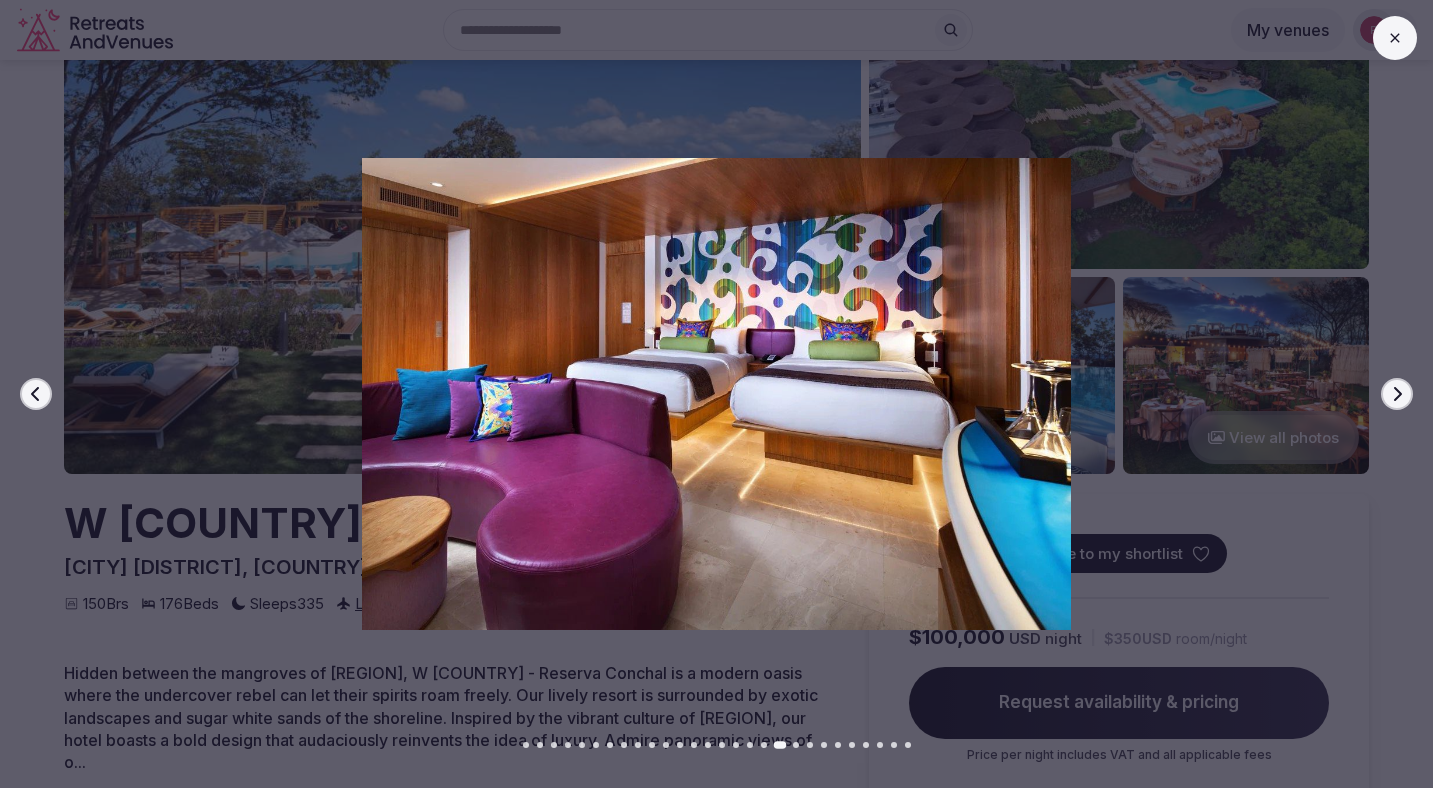 click 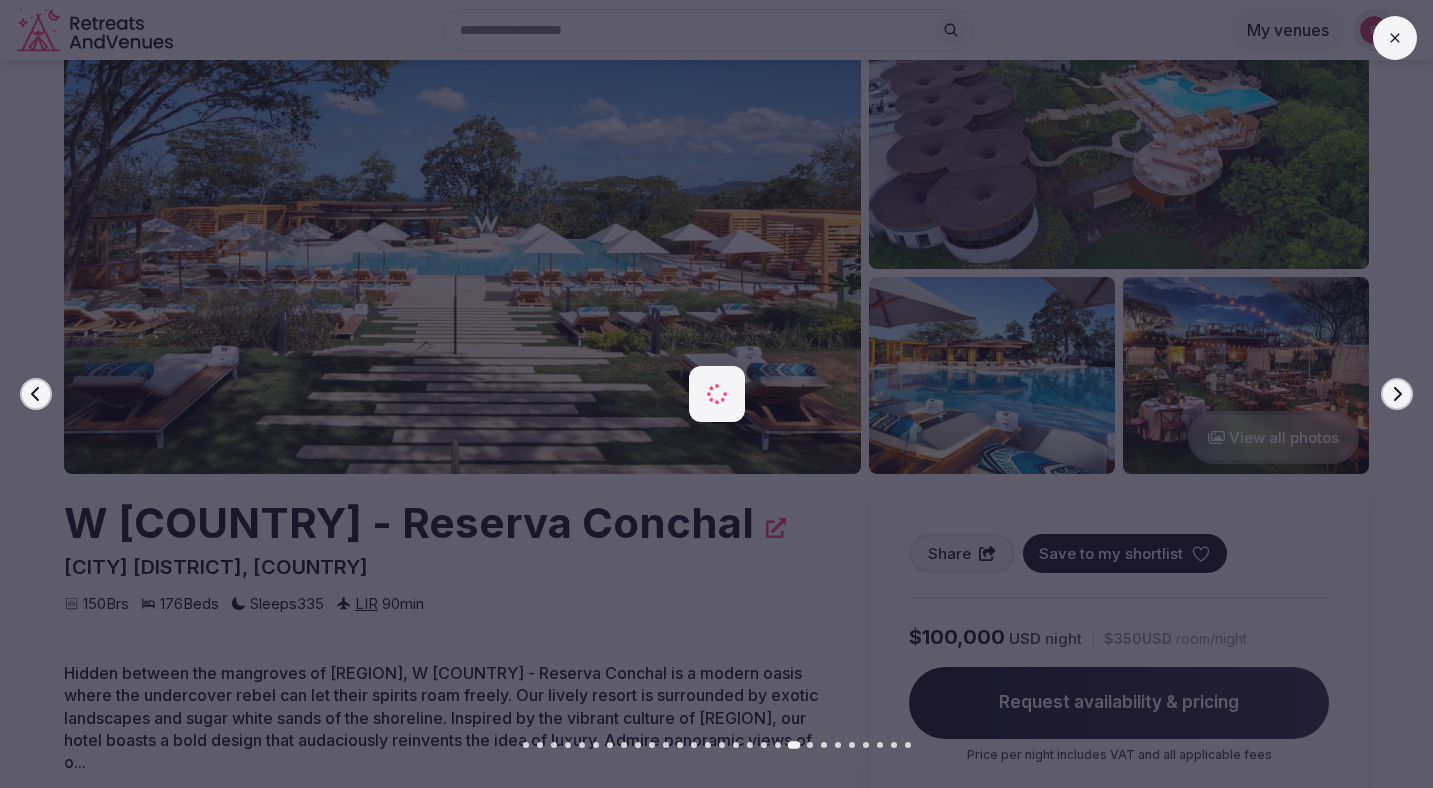 click 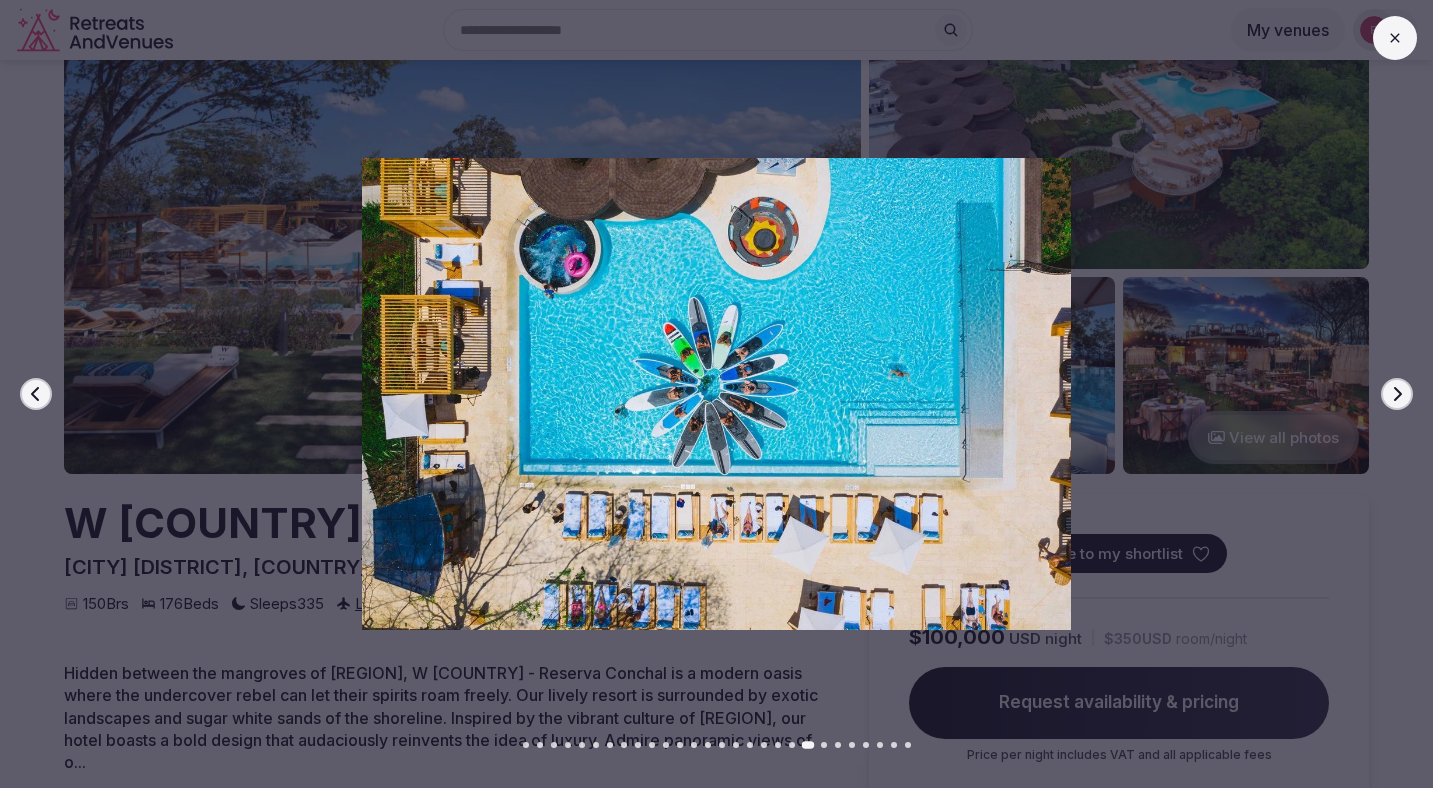 click 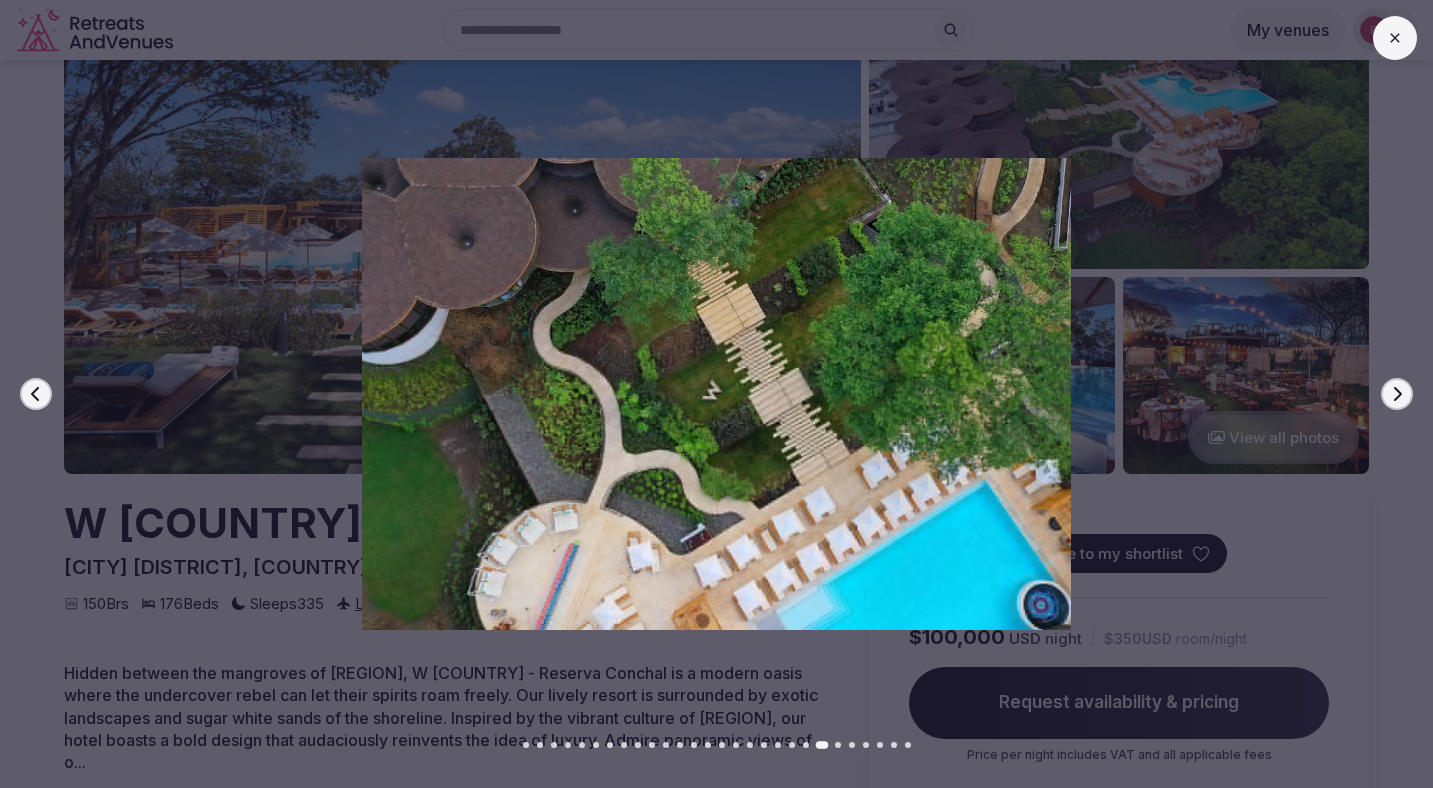 click at bounding box center (708, 394) 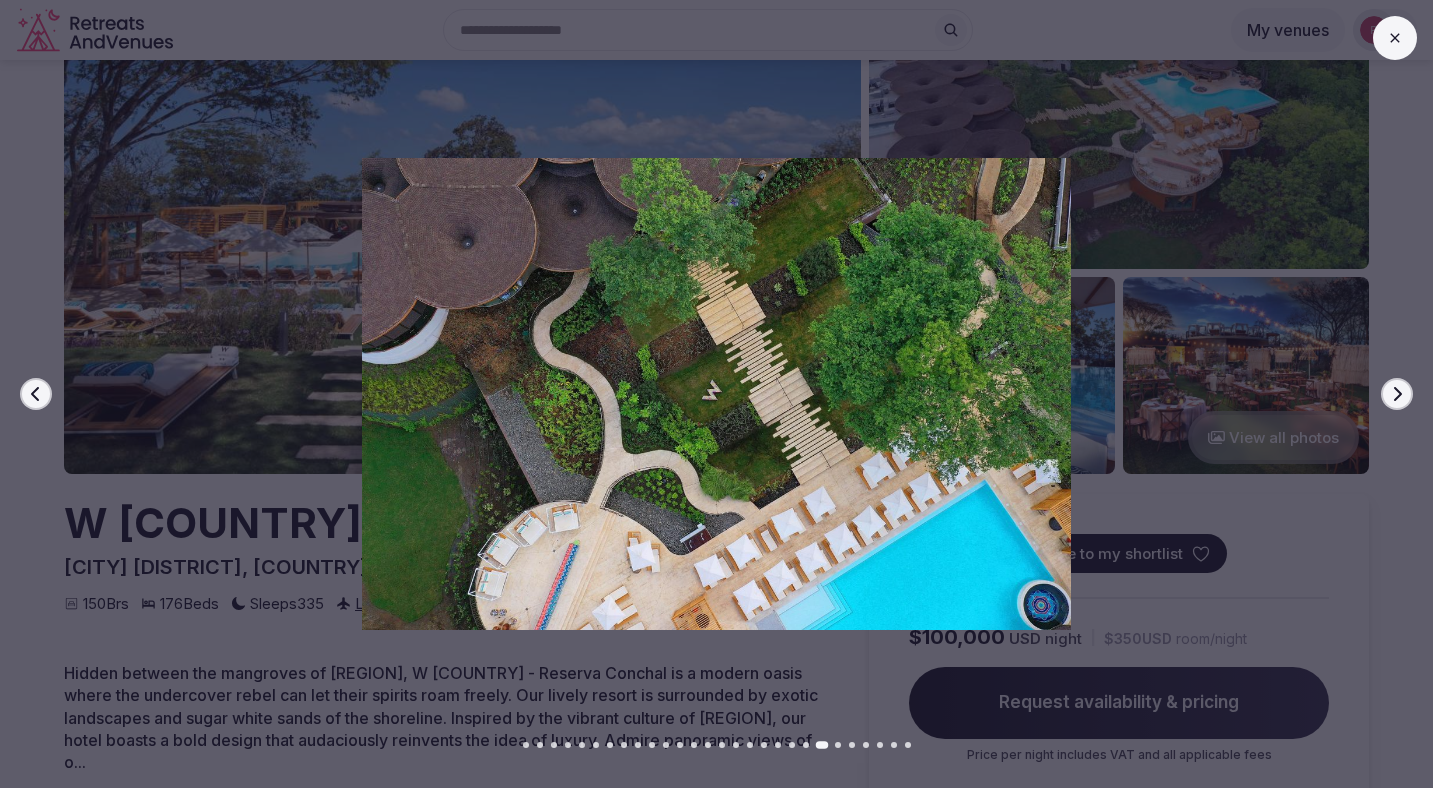 click at bounding box center (1395, 38) 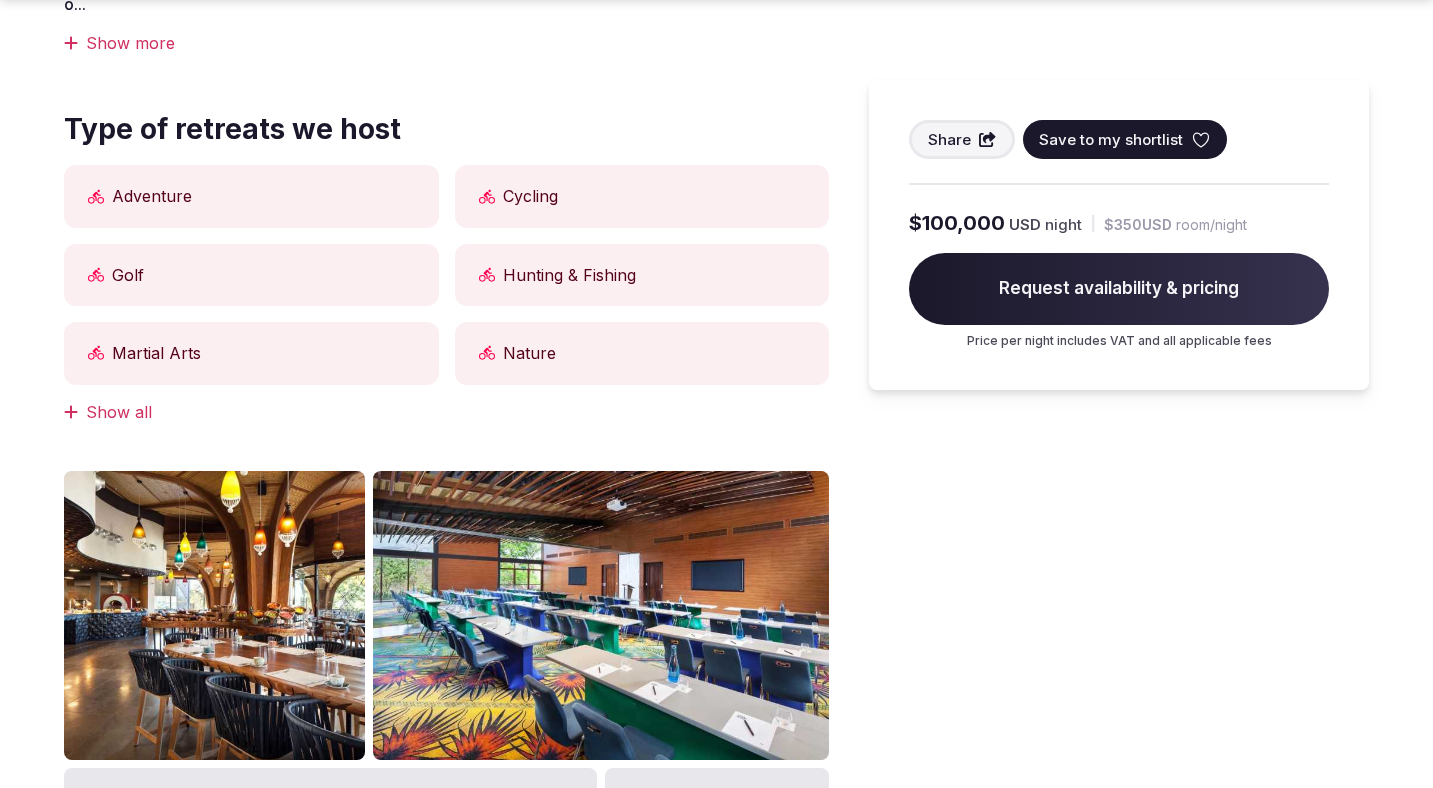 scroll, scrollTop: 873, scrollLeft: 0, axis: vertical 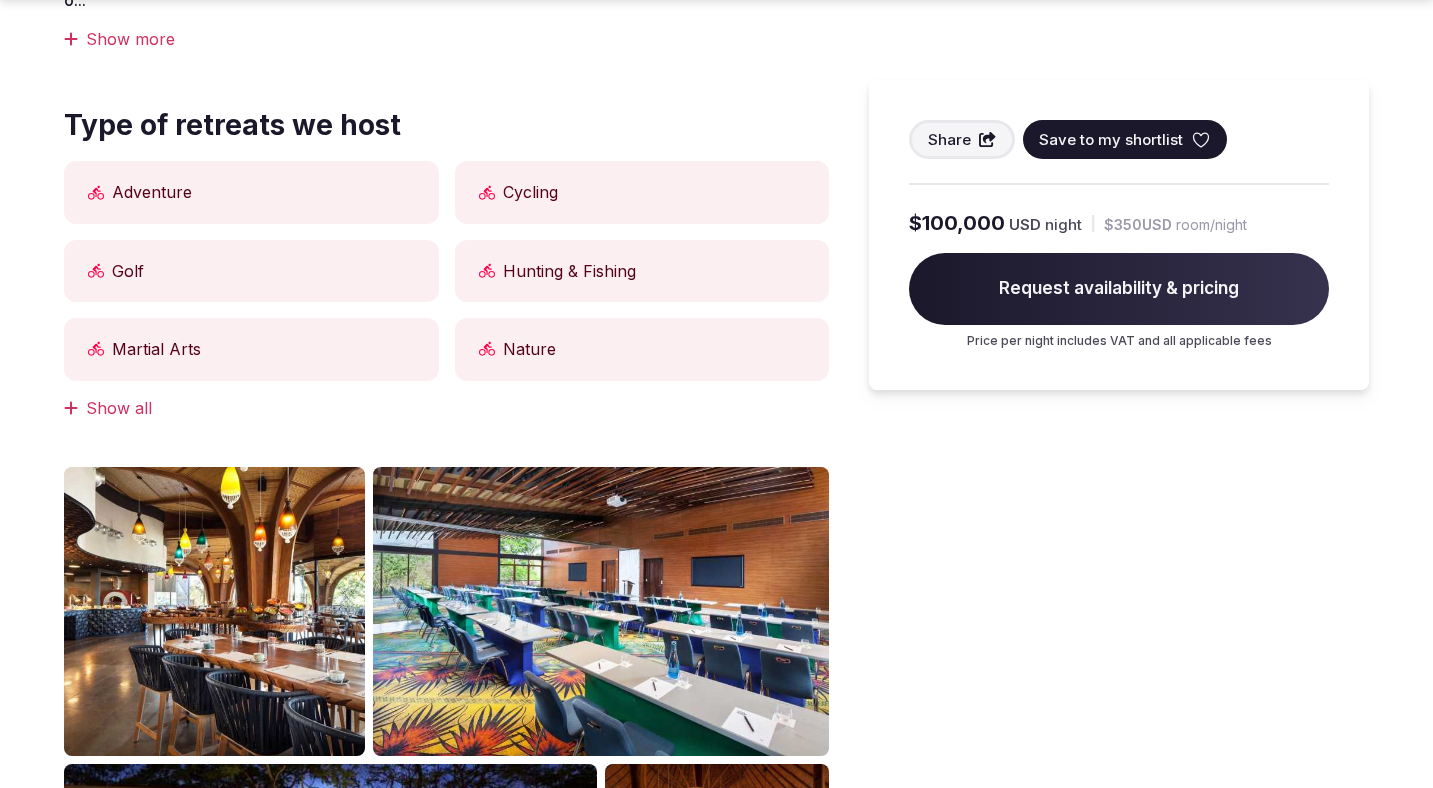 click on "Show all" at bounding box center (446, 408) 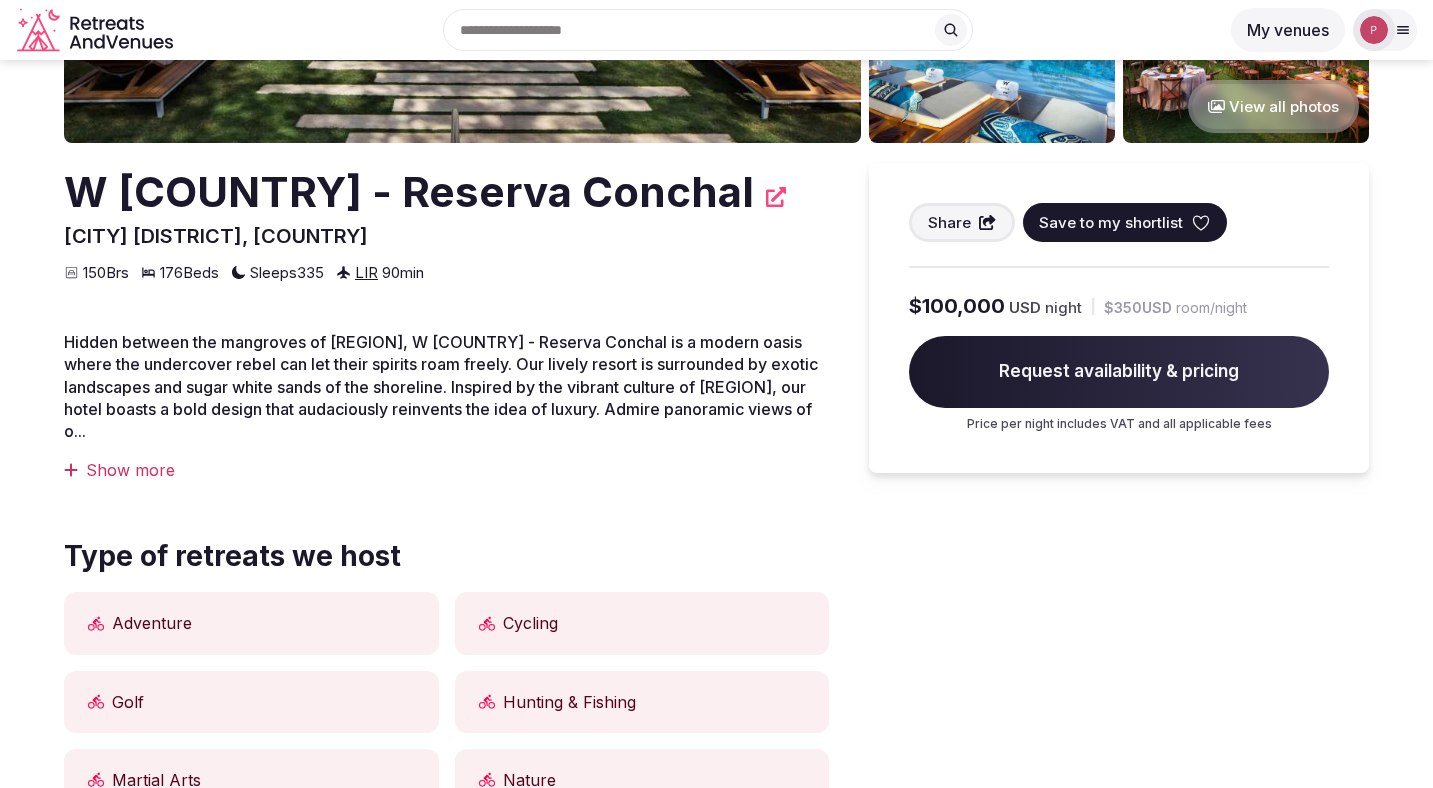 scroll, scrollTop: 0, scrollLeft: 0, axis: both 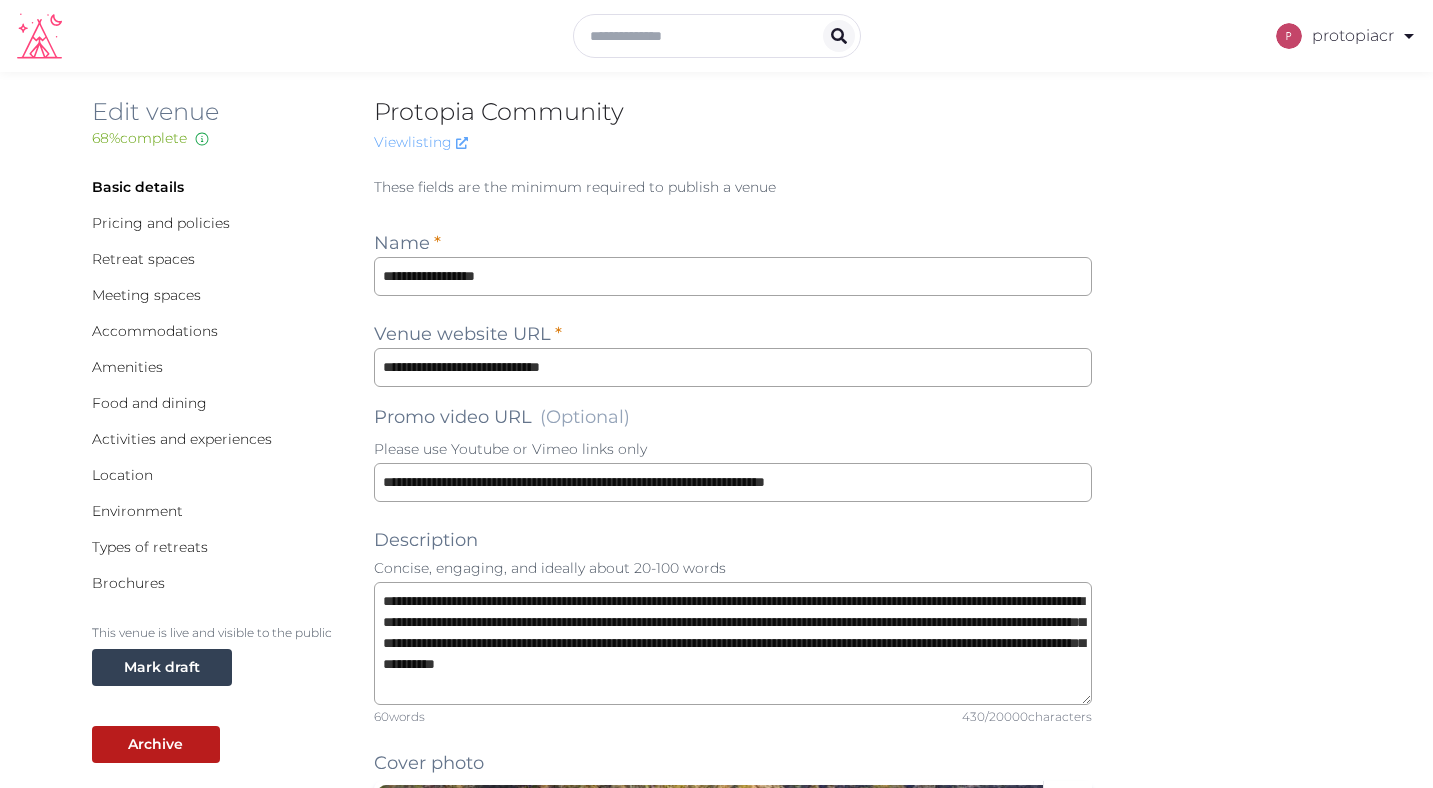 click on "View  listing" at bounding box center (421, 142) 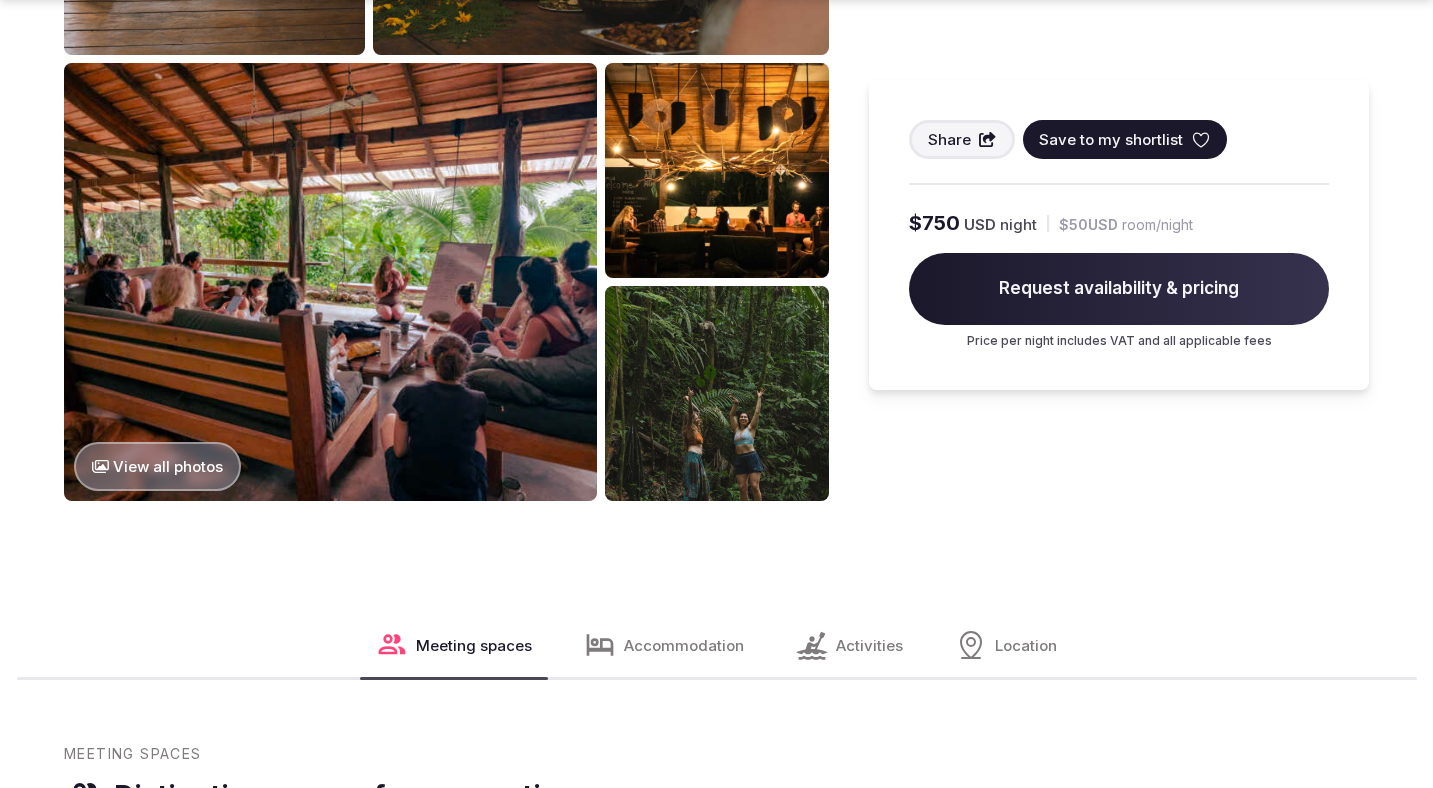 scroll, scrollTop: 2074, scrollLeft: 0, axis: vertical 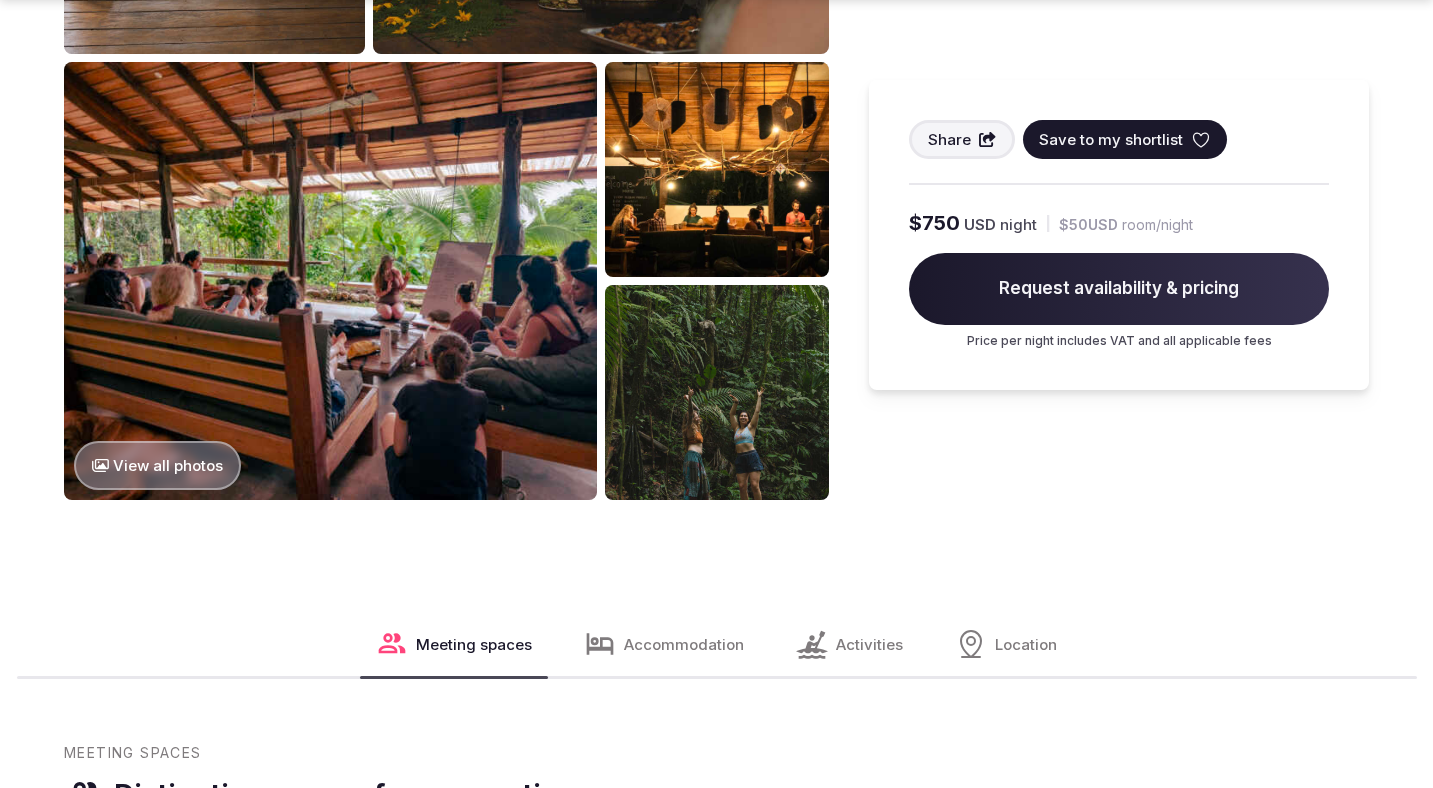 click at bounding box center [330, 281] 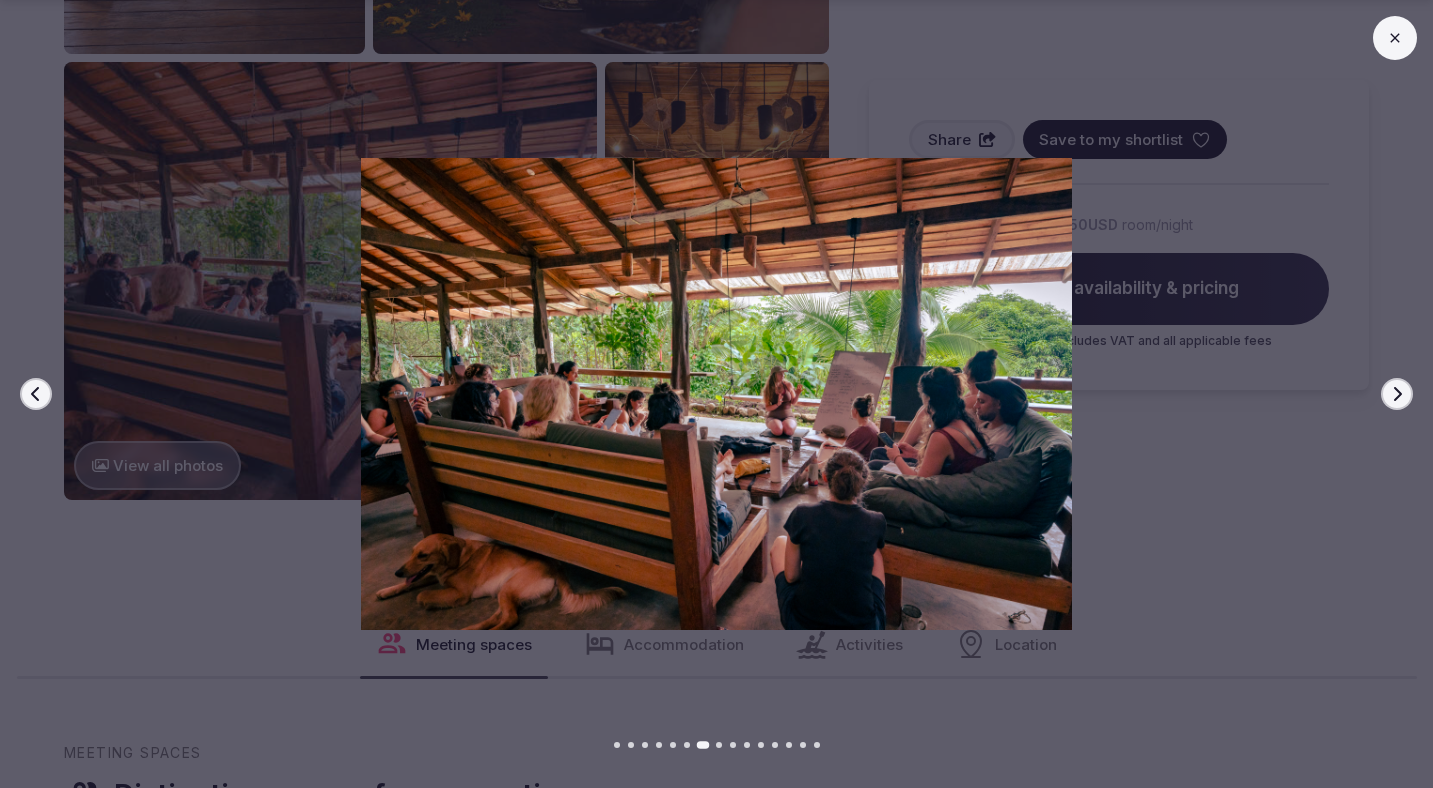 click at bounding box center (716, 394) 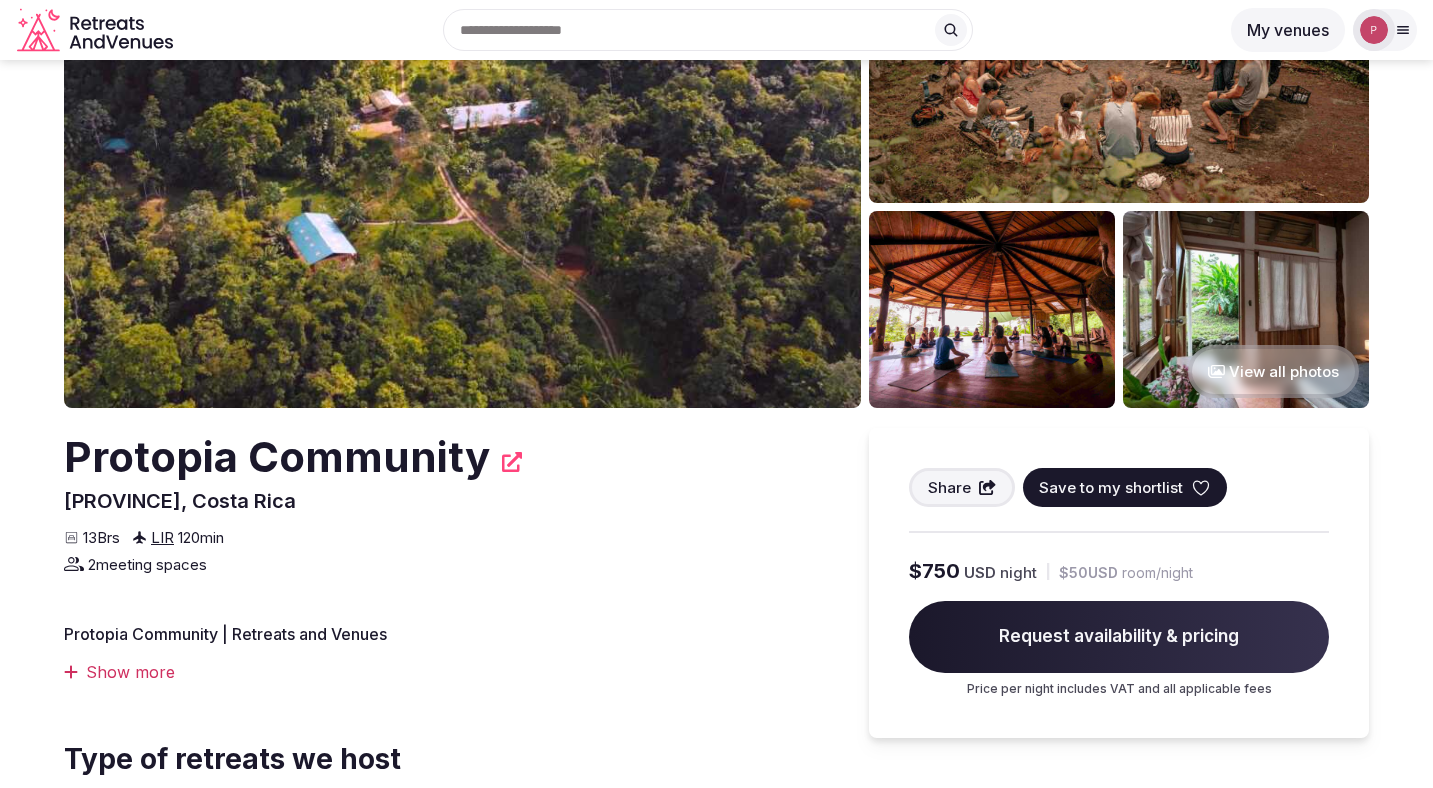 scroll, scrollTop: 261, scrollLeft: 0, axis: vertical 